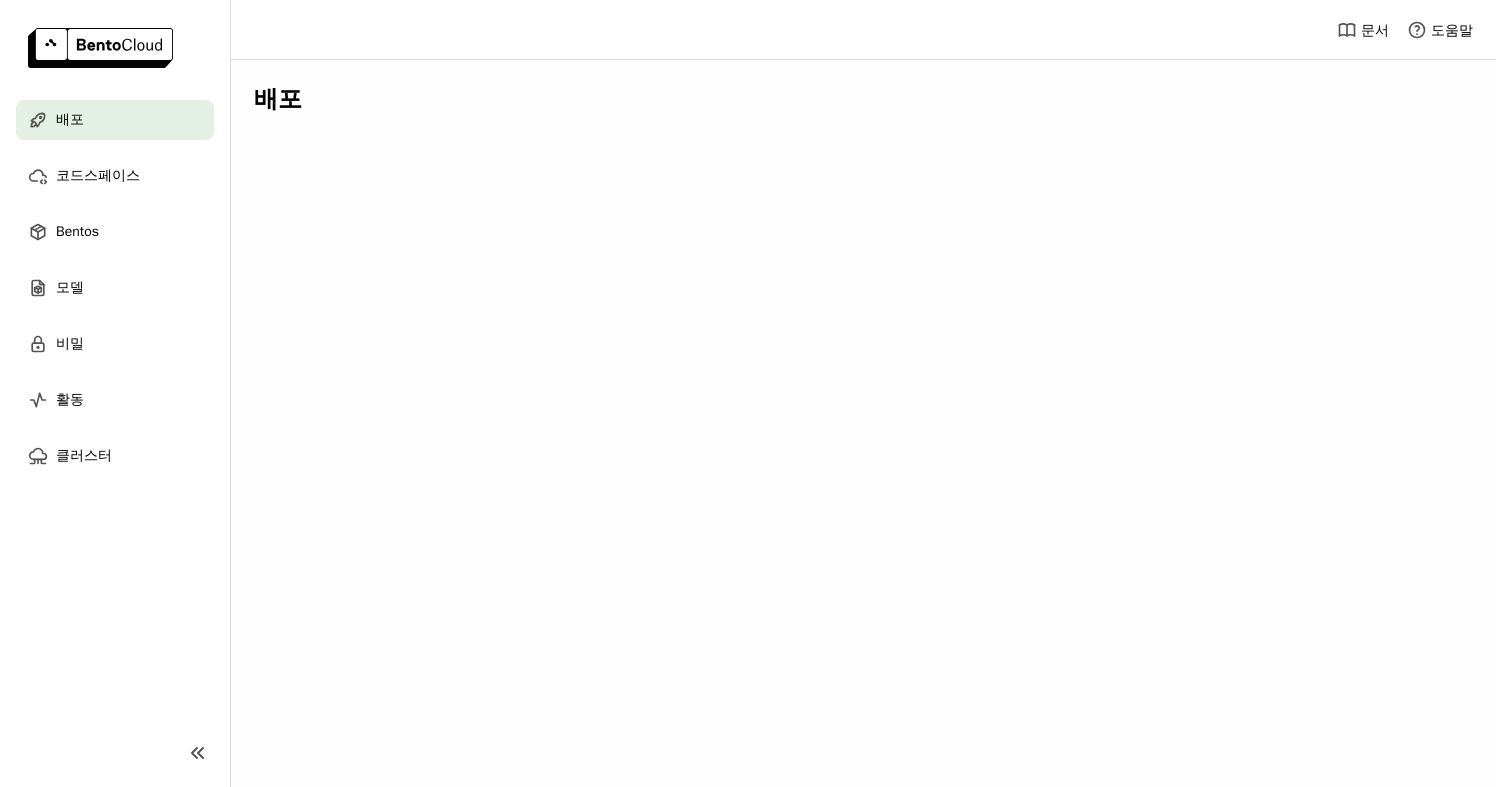scroll, scrollTop: 0, scrollLeft: 0, axis: both 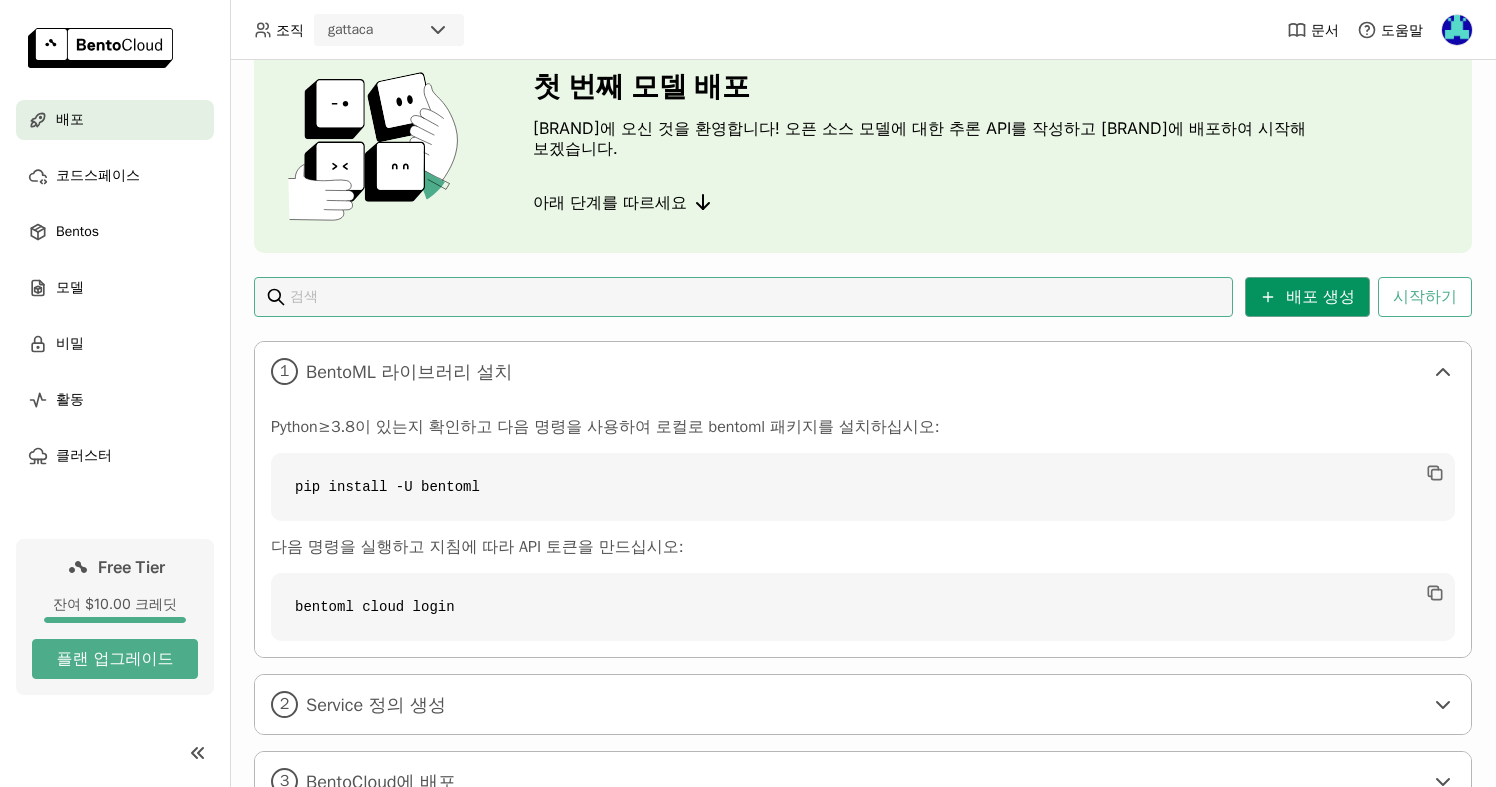 click on "배포 생성" at bounding box center [1307, 297] 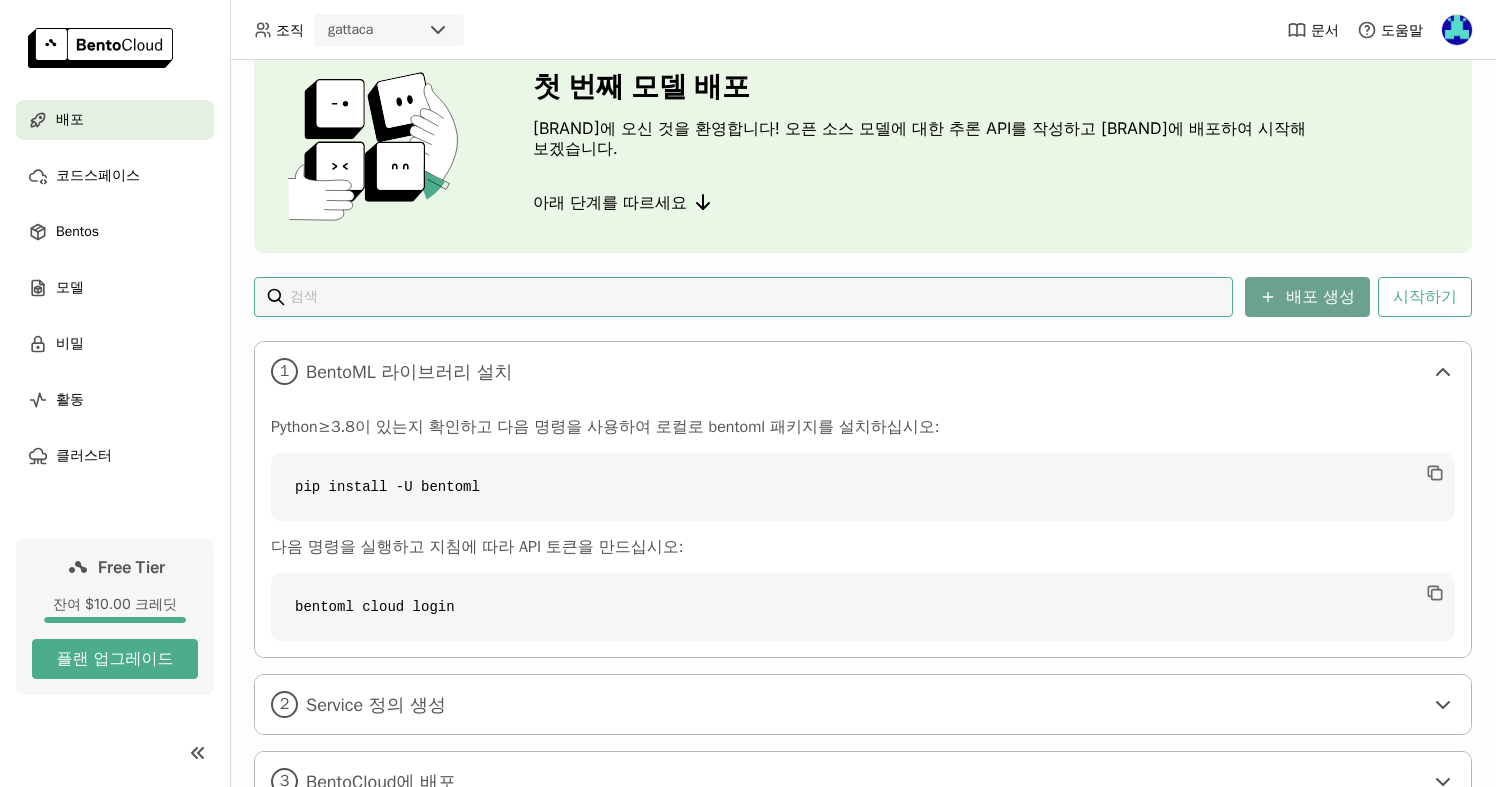 scroll, scrollTop: 0, scrollLeft: 0, axis: both 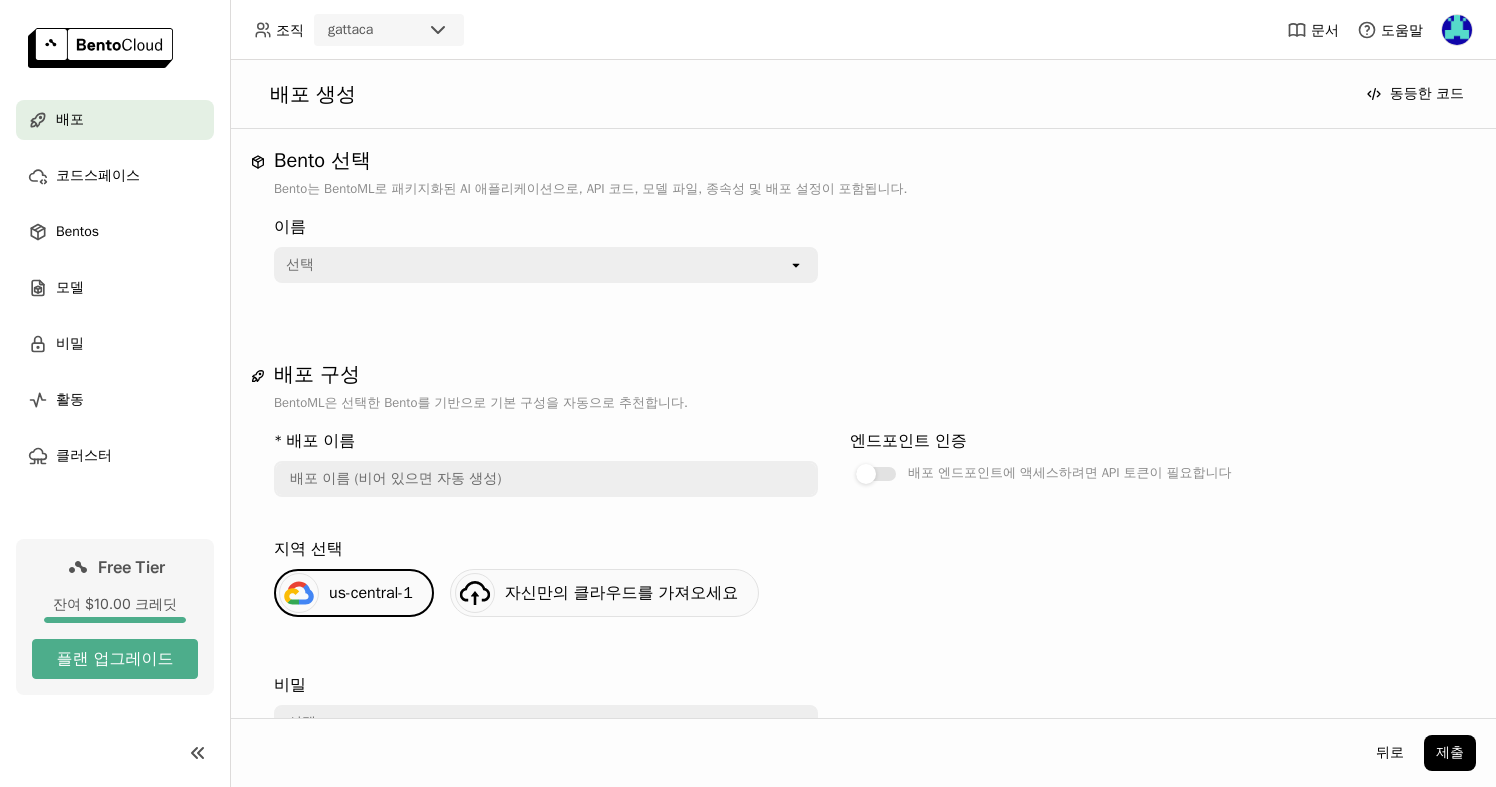 click on "이름 선택 open" at bounding box center (834, 245) 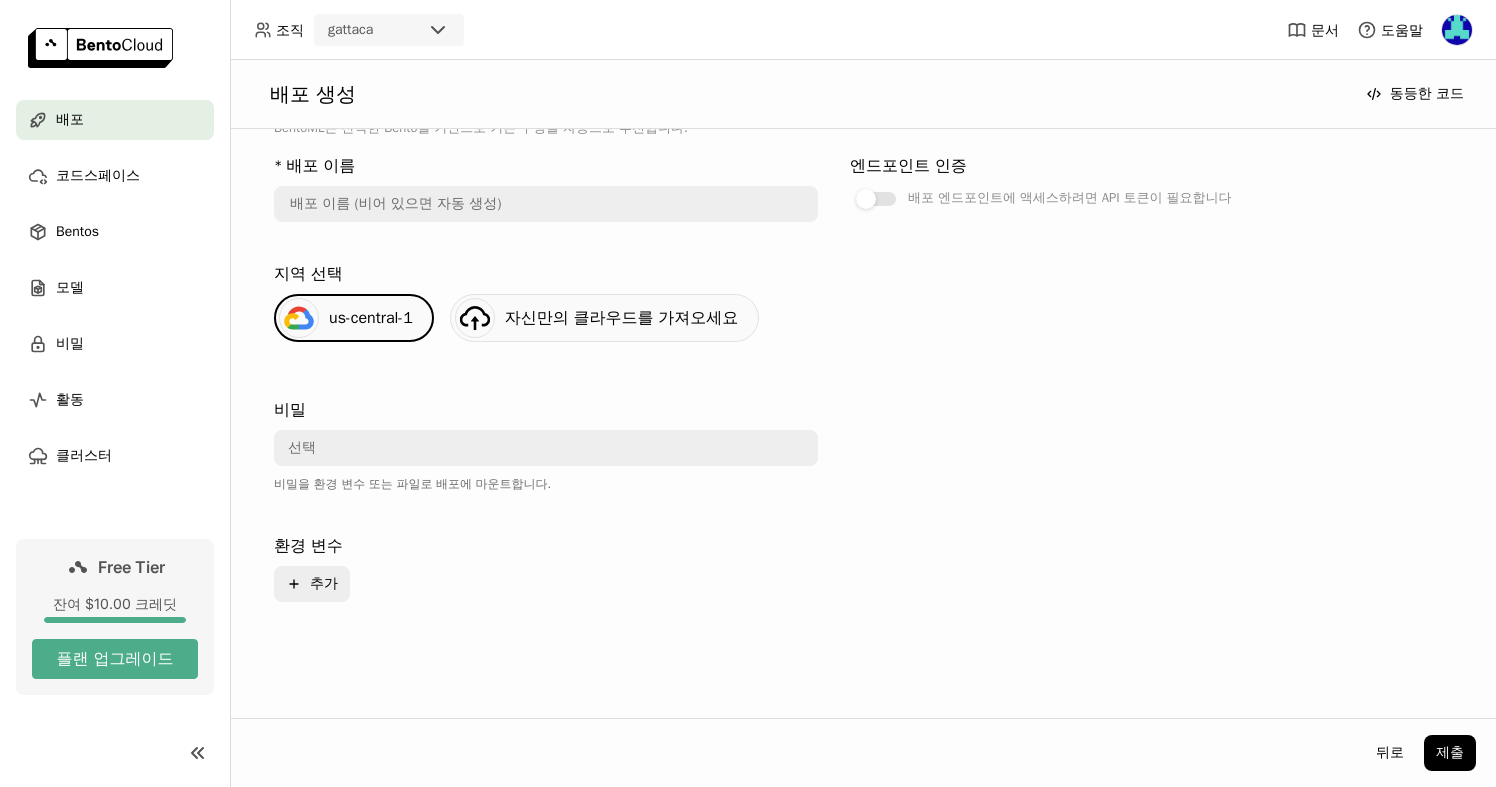 scroll, scrollTop: 0, scrollLeft: 0, axis: both 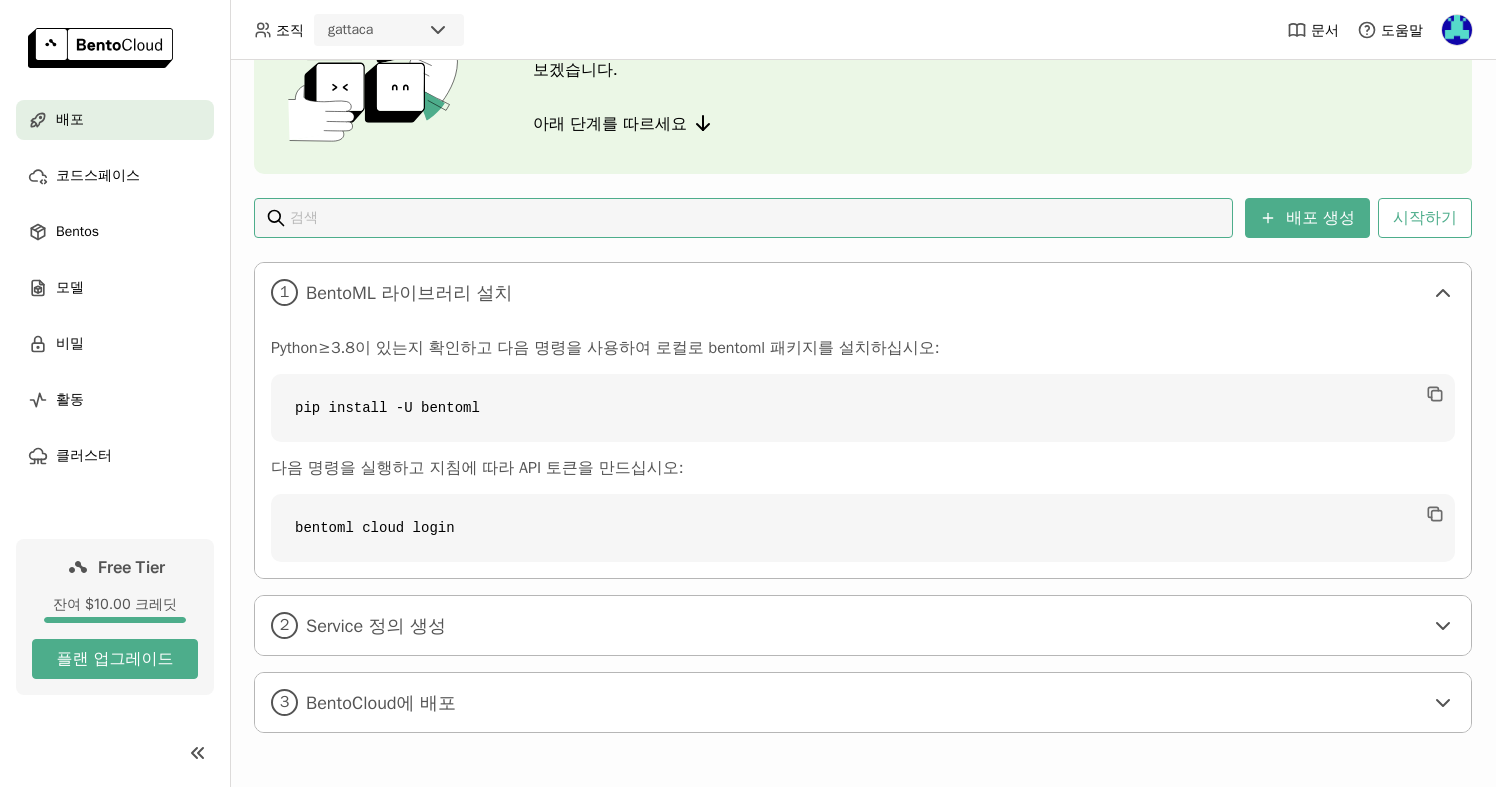 click on "Python≥3.8이 있는지 확인하고 다음 명령을 사용하여 로컬로 bentoml 패키지를 설치하십시오:" at bounding box center [863, 348] 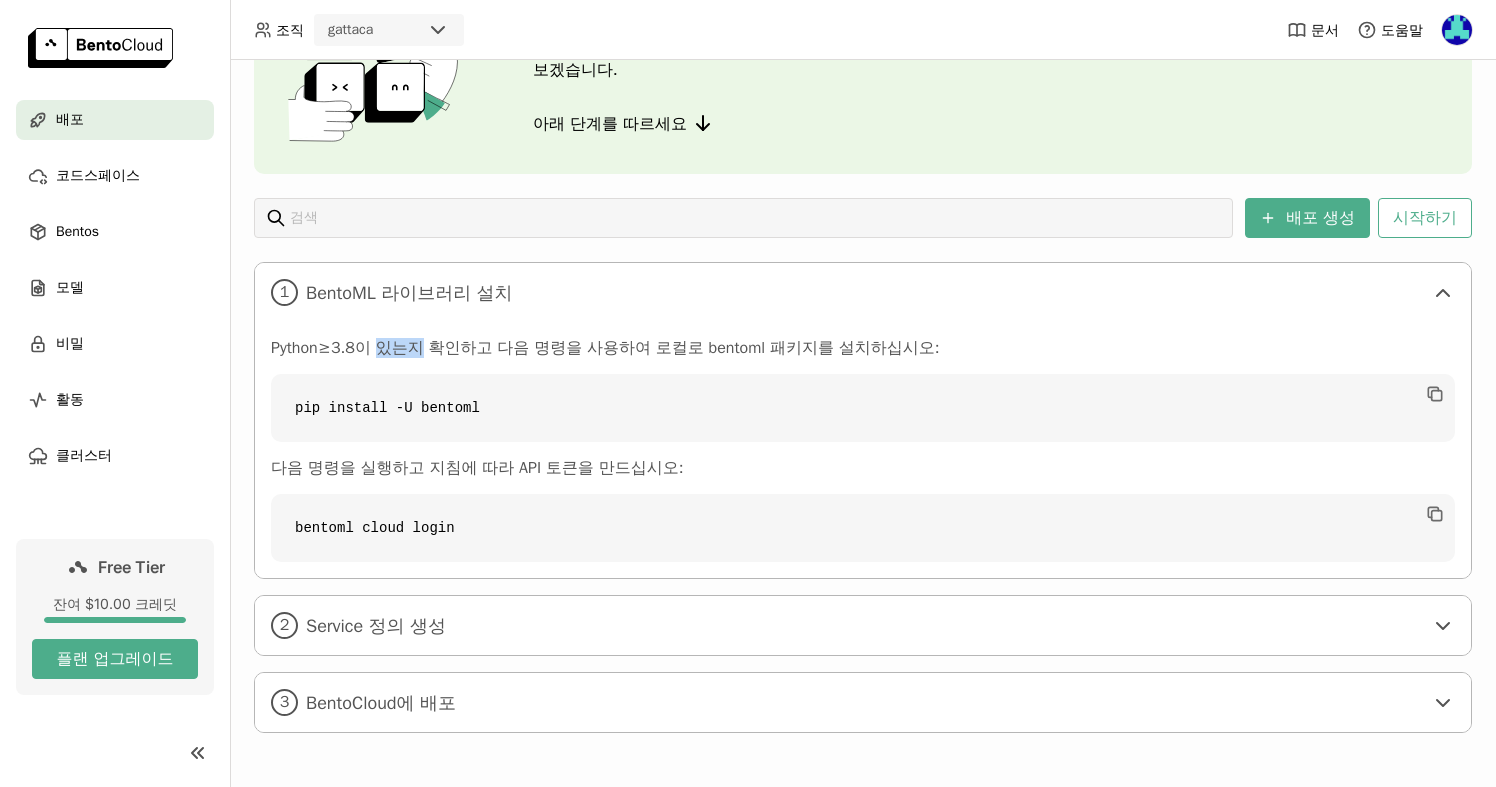 click on "Python≥3.8이 있는지 확인하고 다음 명령을 사용하여 로컬로 bentoml 패키지를 설치하십시오:" at bounding box center [863, 348] 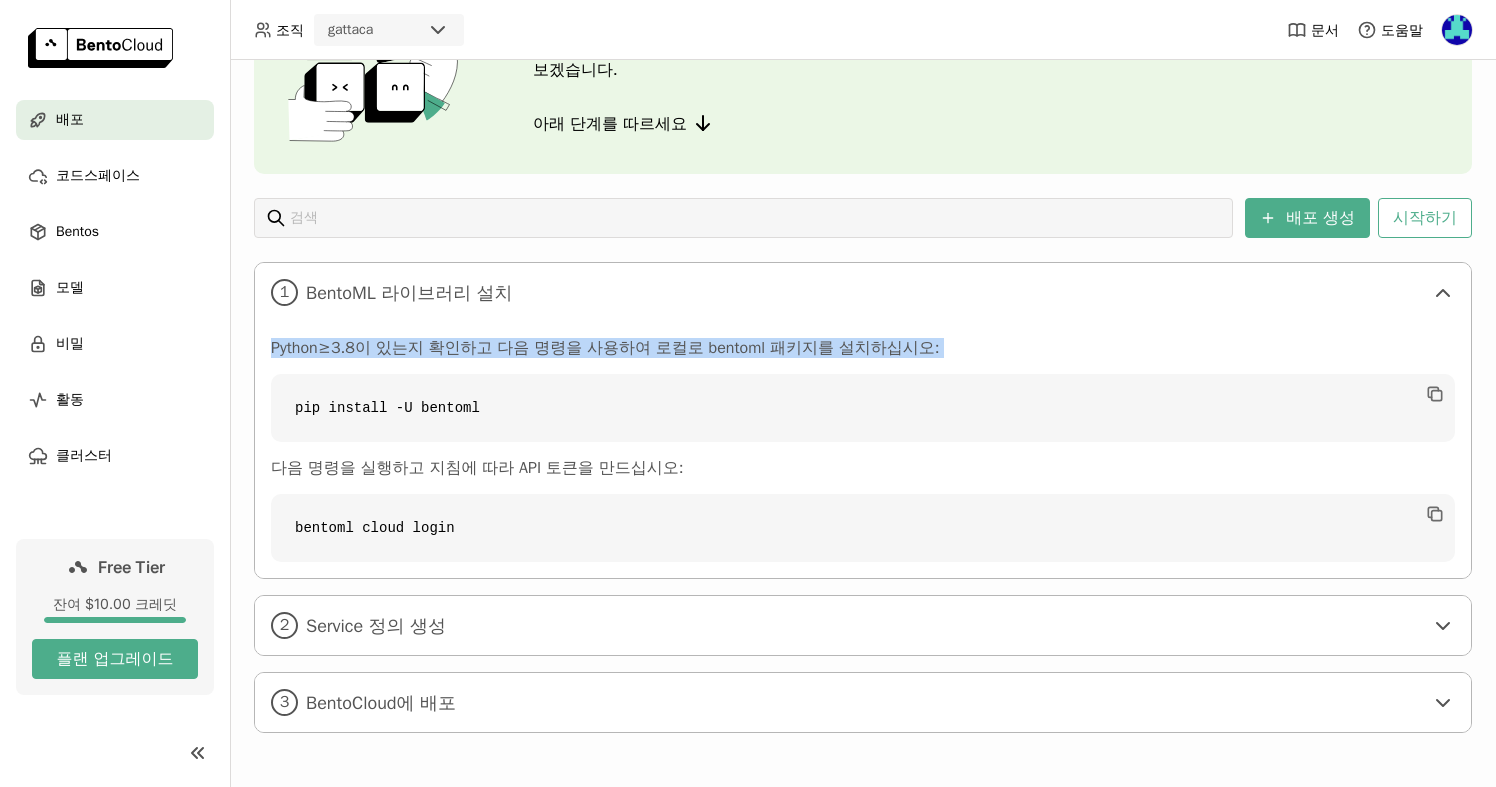 click on "Python≥3.8이 있는지 확인하고 다음 명령을 사용하여 로컬로 bentoml 패키지를 설치하십시오:" at bounding box center (863, 348) 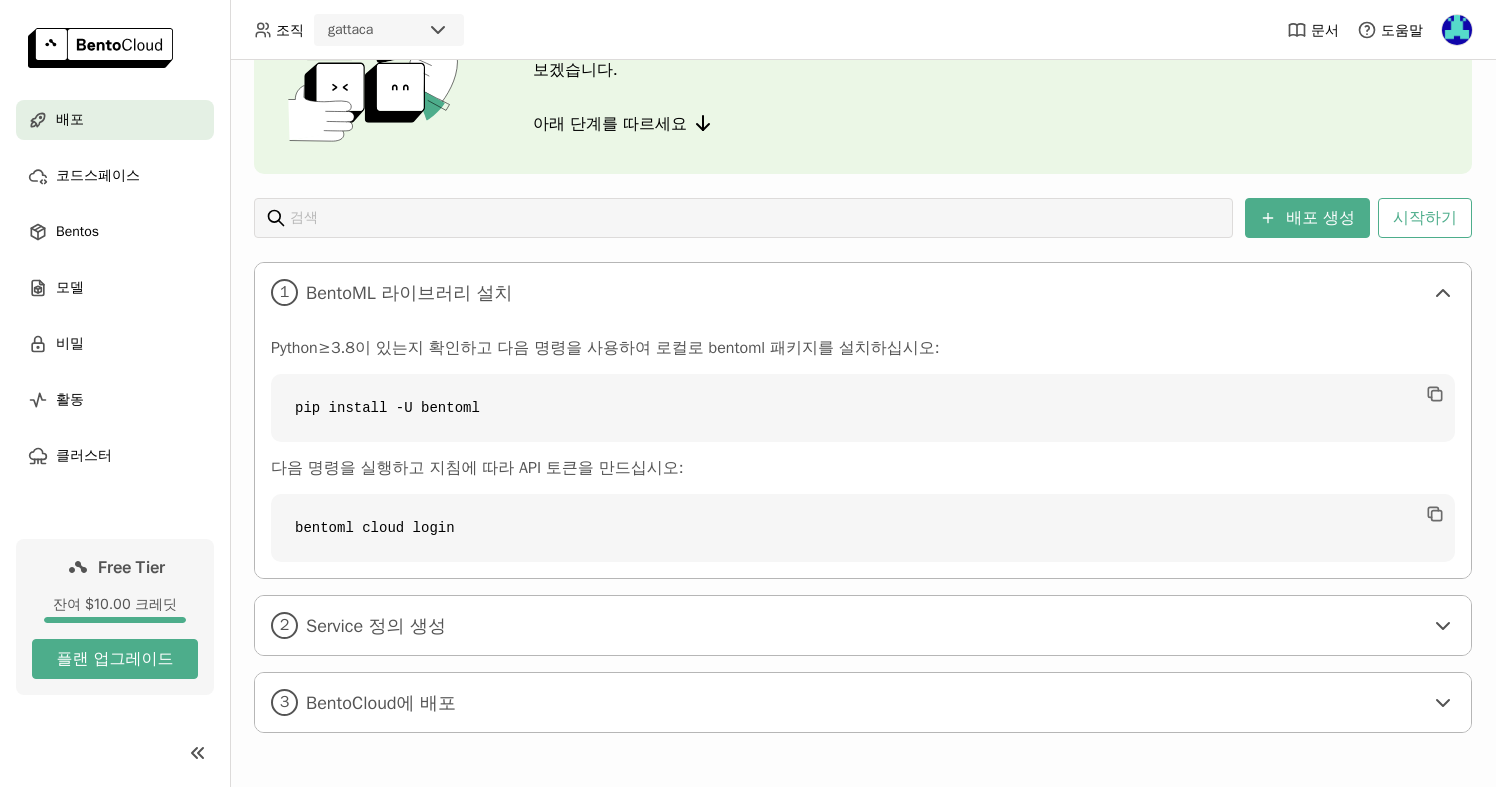 click on "다음 명령을 실행하고 지침에 따라 API 토큰을 만드십시오:" at bounding box center (863, 468) 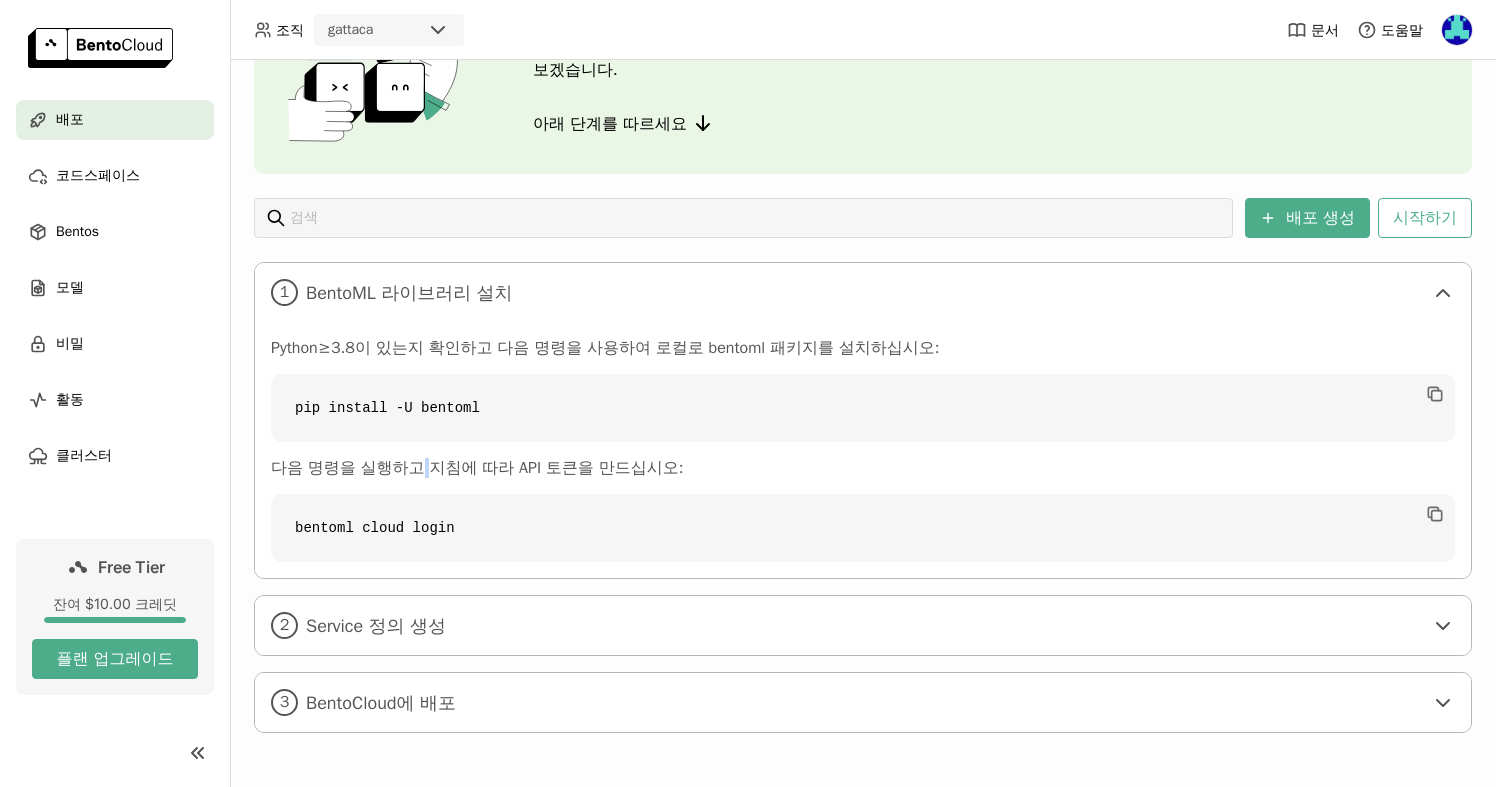 click on "다음 명령을 실행하고 지침에 따라 API 토큰을 만드십시오:" at bounding box center (863, 468) 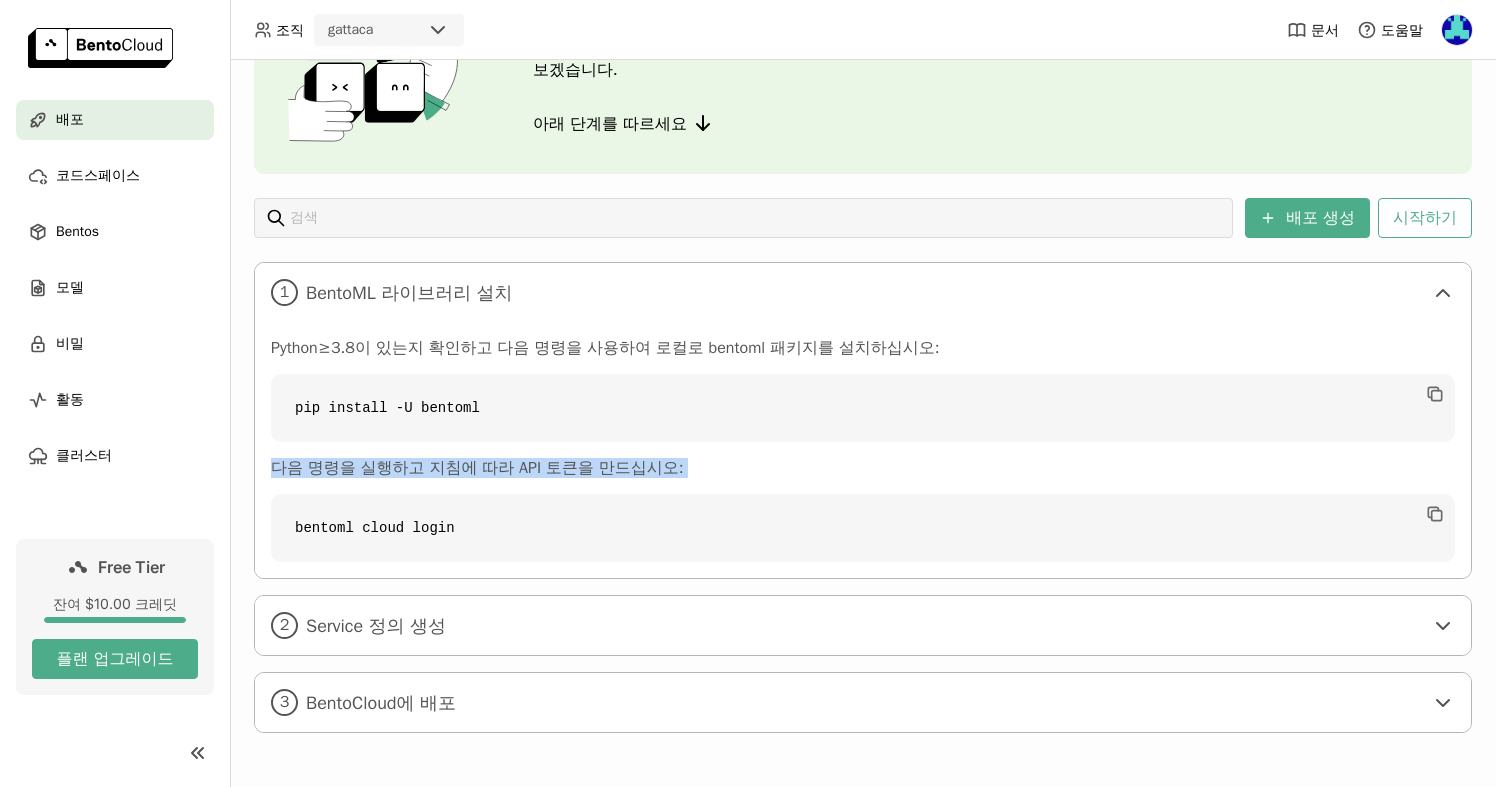click on "다음 명령을 실행하고 지침에 따라 API 토큰을 만드십시오:" at bounding box center [863, 468] 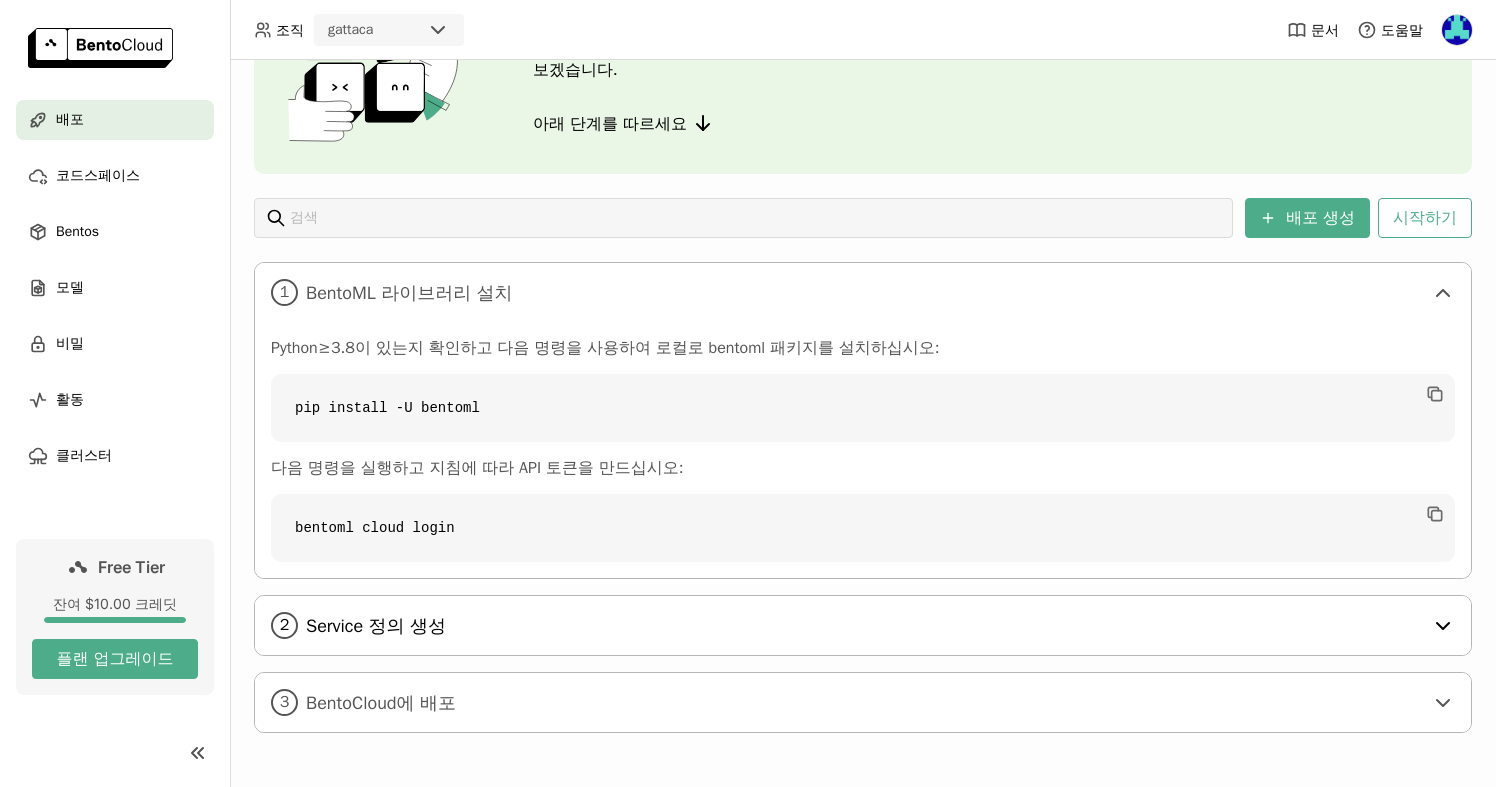 click on "Service 정의 생성" at bounding box center (864, 626) 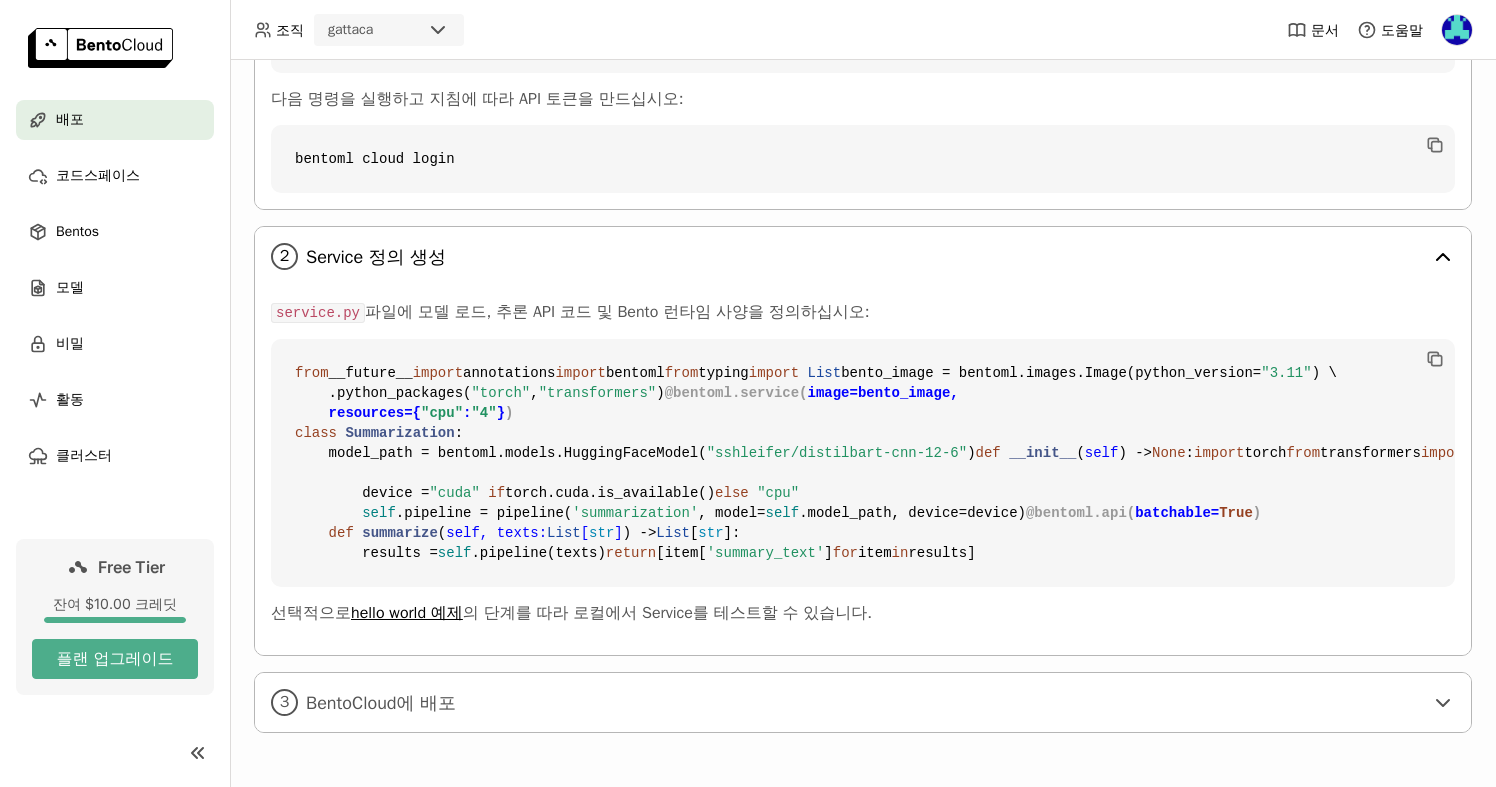 scroll, scrollTop: 891, scrollLeft: 0, axis: vertical 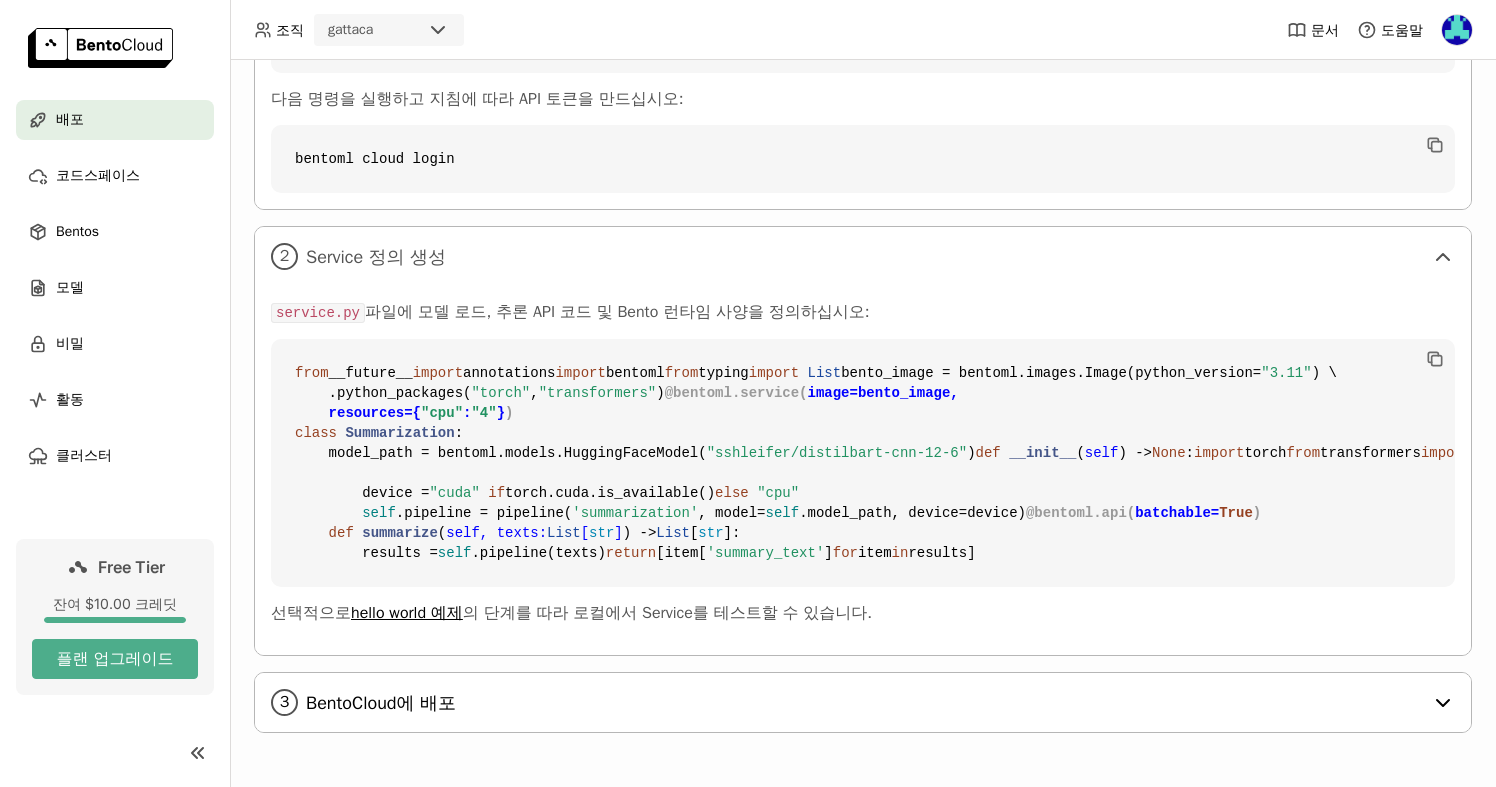 click on "[NUMBER] [BRAND]에 배포" at bounding box center (863, 702) 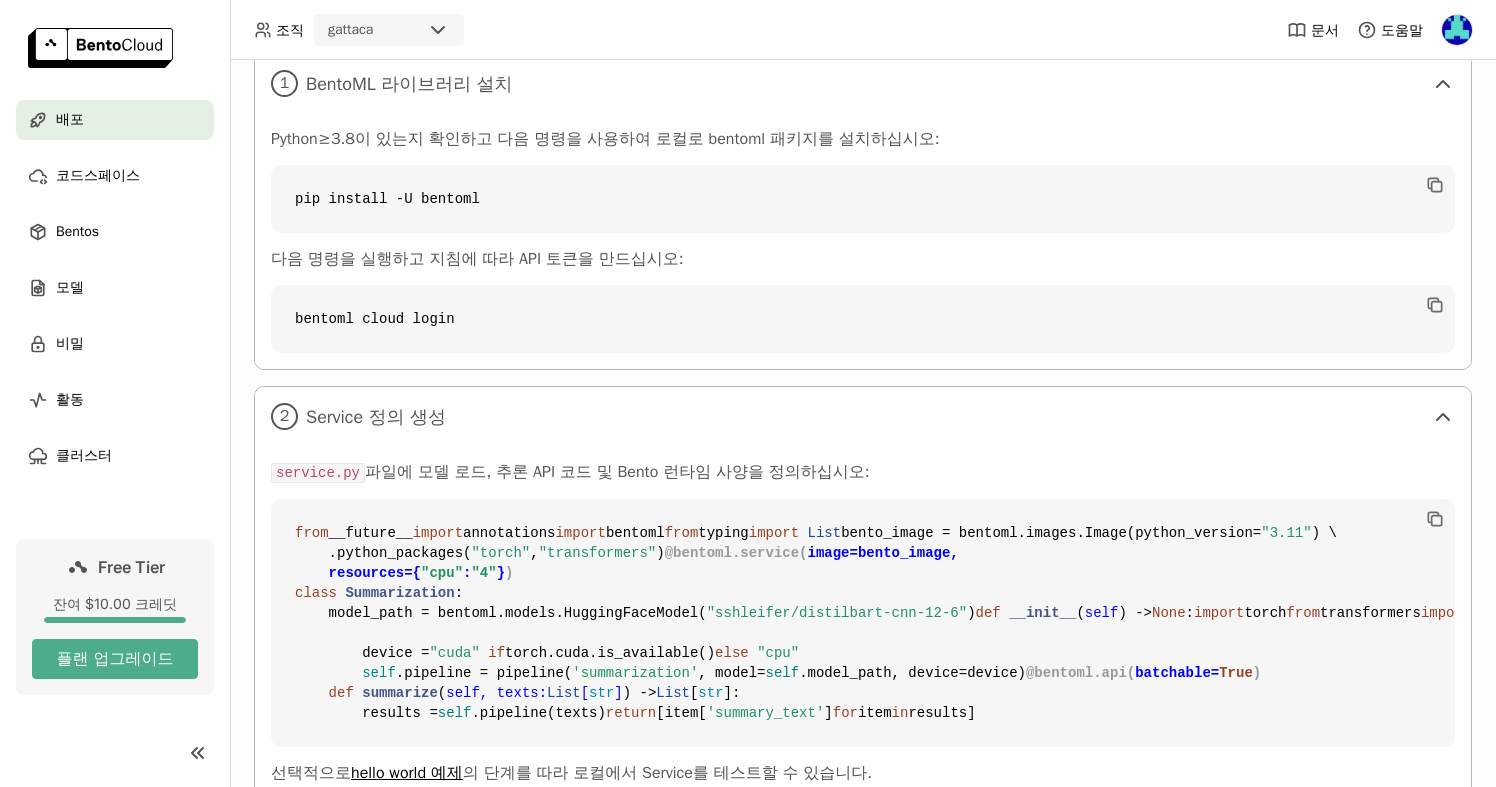 scroll, scrollTop: 0, scrollLeft: 0, axis: both 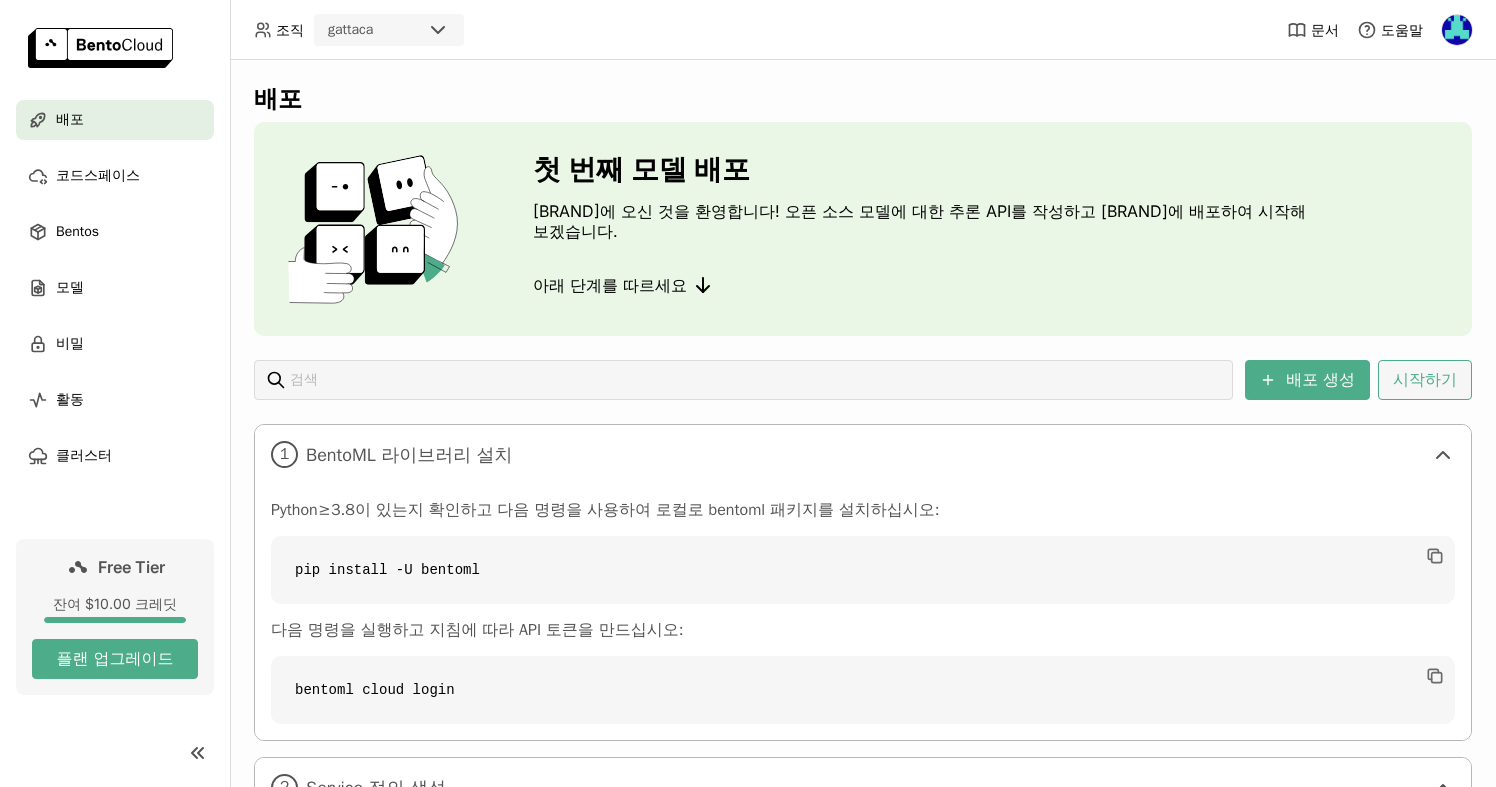click on "시작하기" at bounding box center [1425, 380] 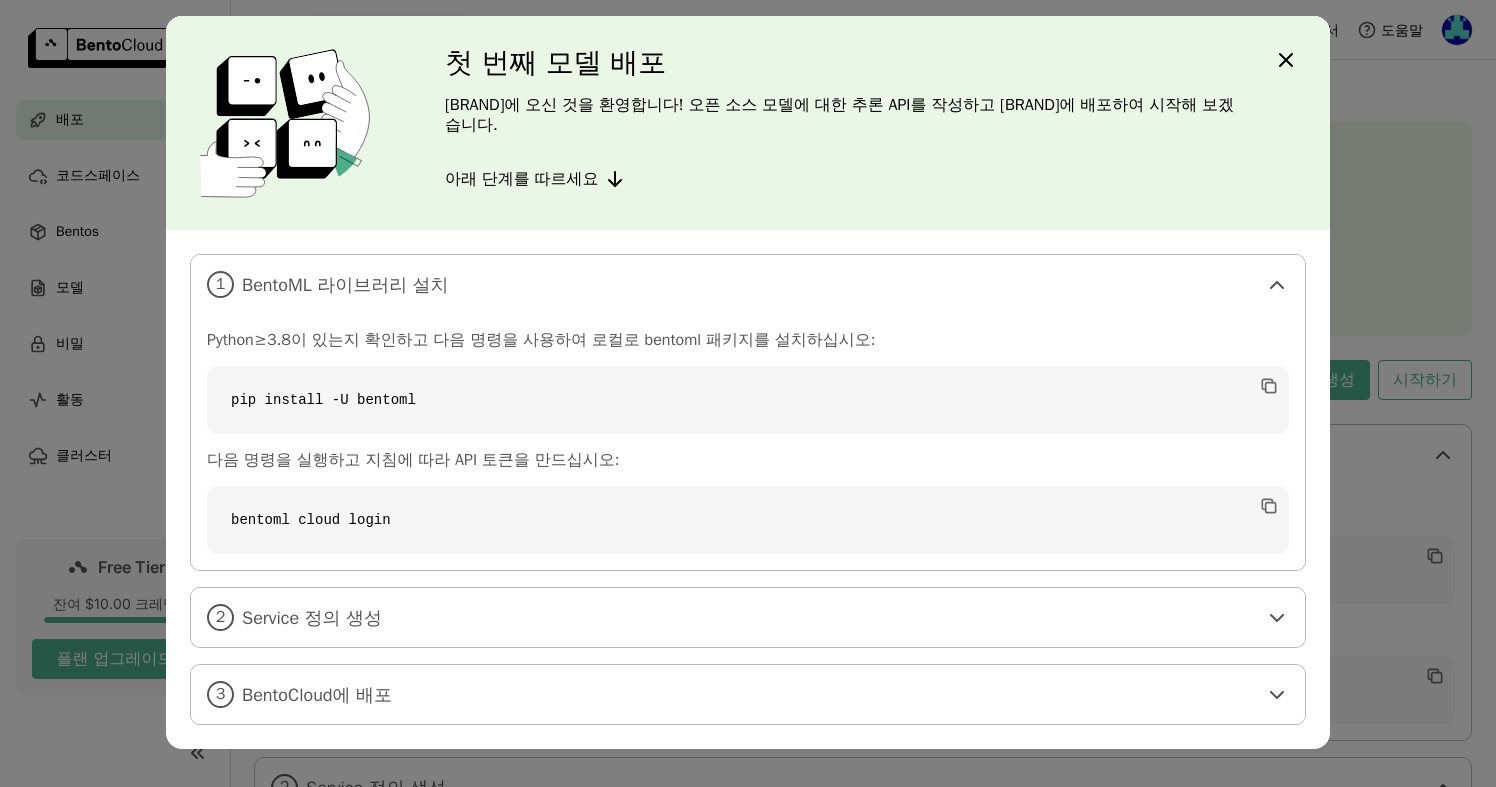 click on "[BRAND]에 오신 것을 환영합니다! 오픈 소스 모델에 대한 추론 API를 작성하고 [BRAND]에 배포하여 시작해 보겠습니다." at bounding box center [840, 115] 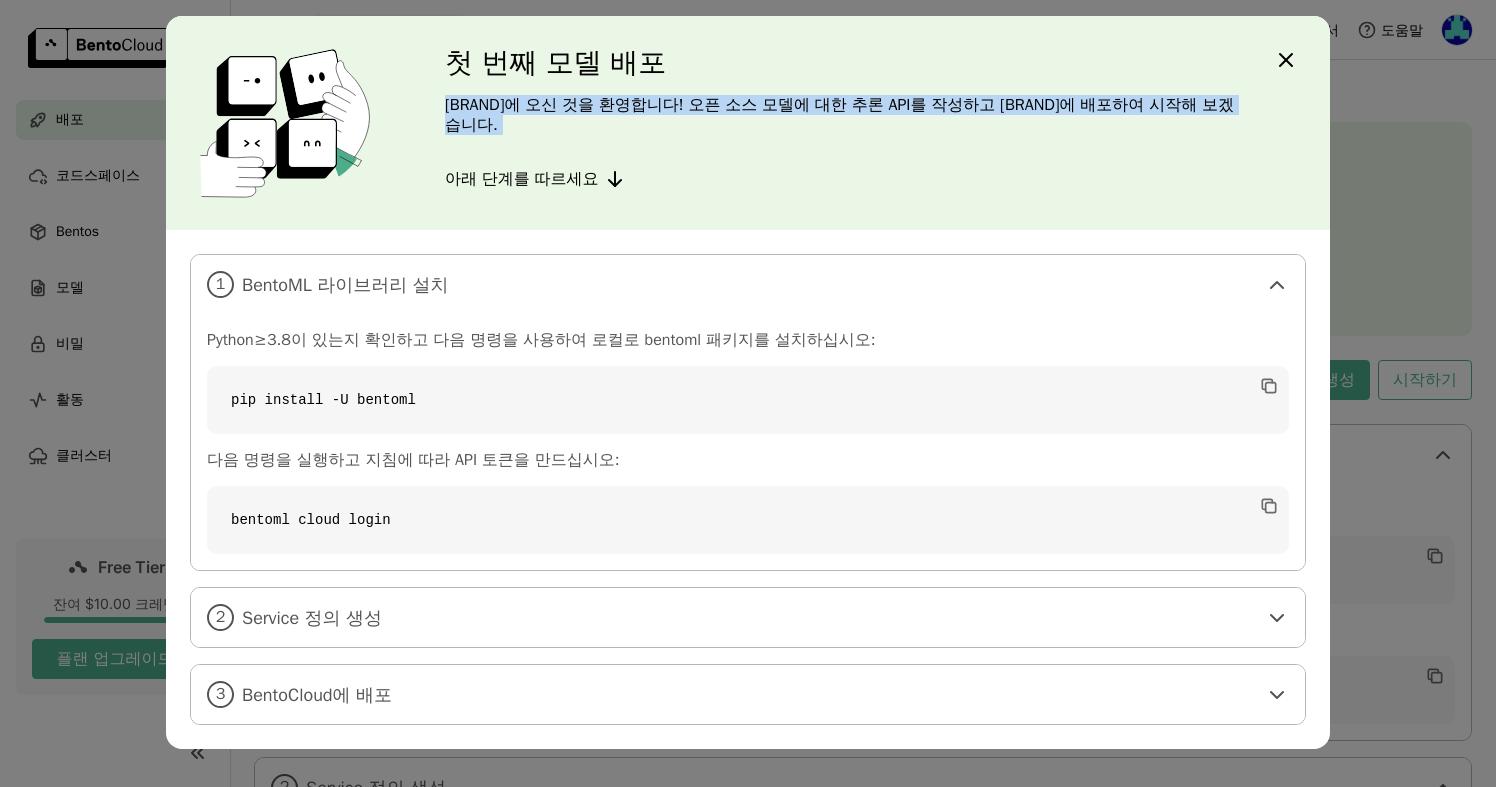 click on "[BRAND]에 오신 것을 환영합니다! 오픈 소스 모델에 대한 추론 API를 작성하고 [BRAND]에 배포하여 시작해 보겠습니다." at bounding box center (840, 115) 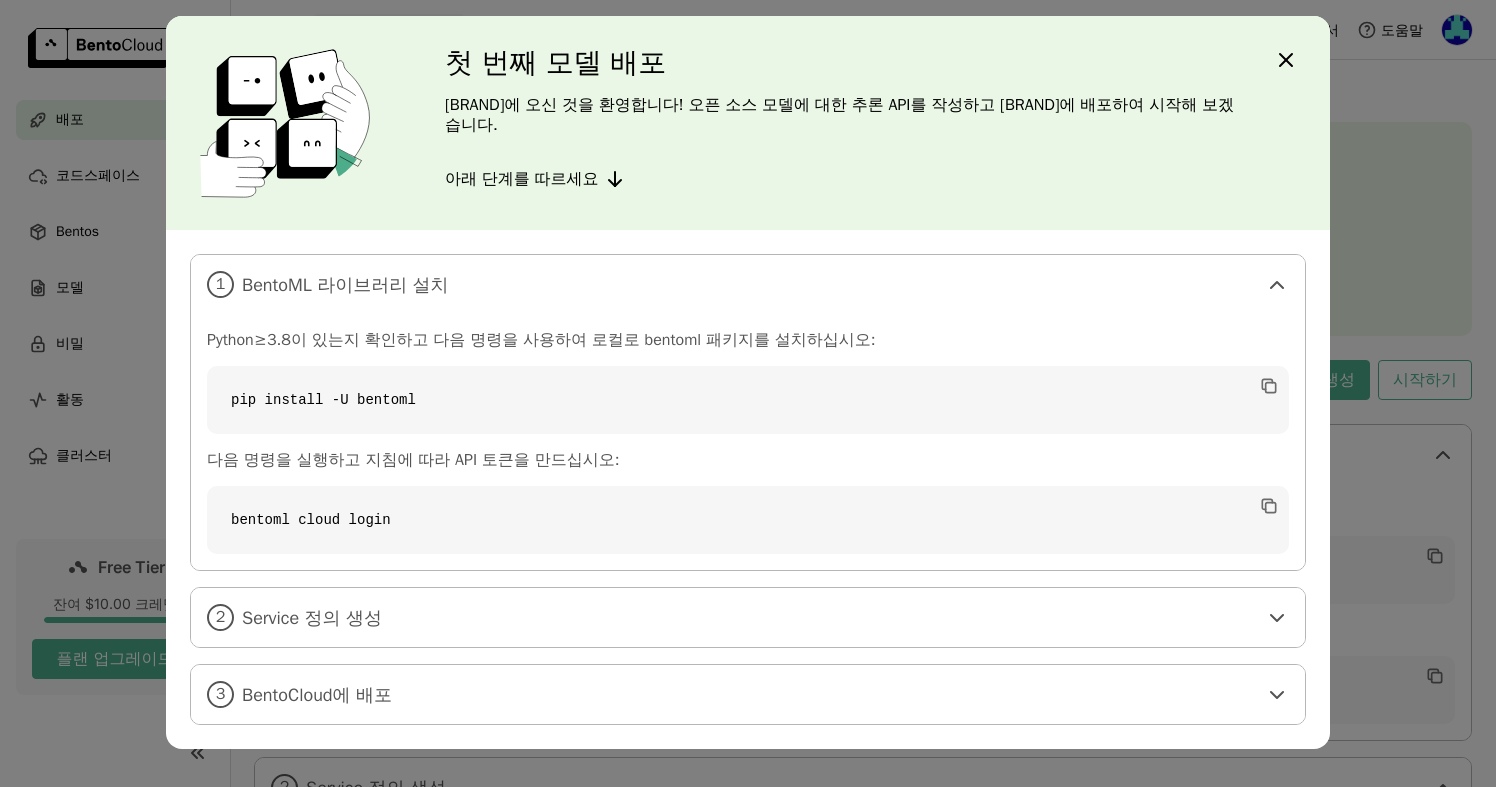click on "첫 번째 모델 배포 BentoML에 오신 것을 환영합니다! 오픈 소스 모델에 대한 추론 API를 작성하고 BentoCloud에 배포하여 시작해 보겠습니다. 아래 단계를 따르세요" at bounding box center [748, 123] 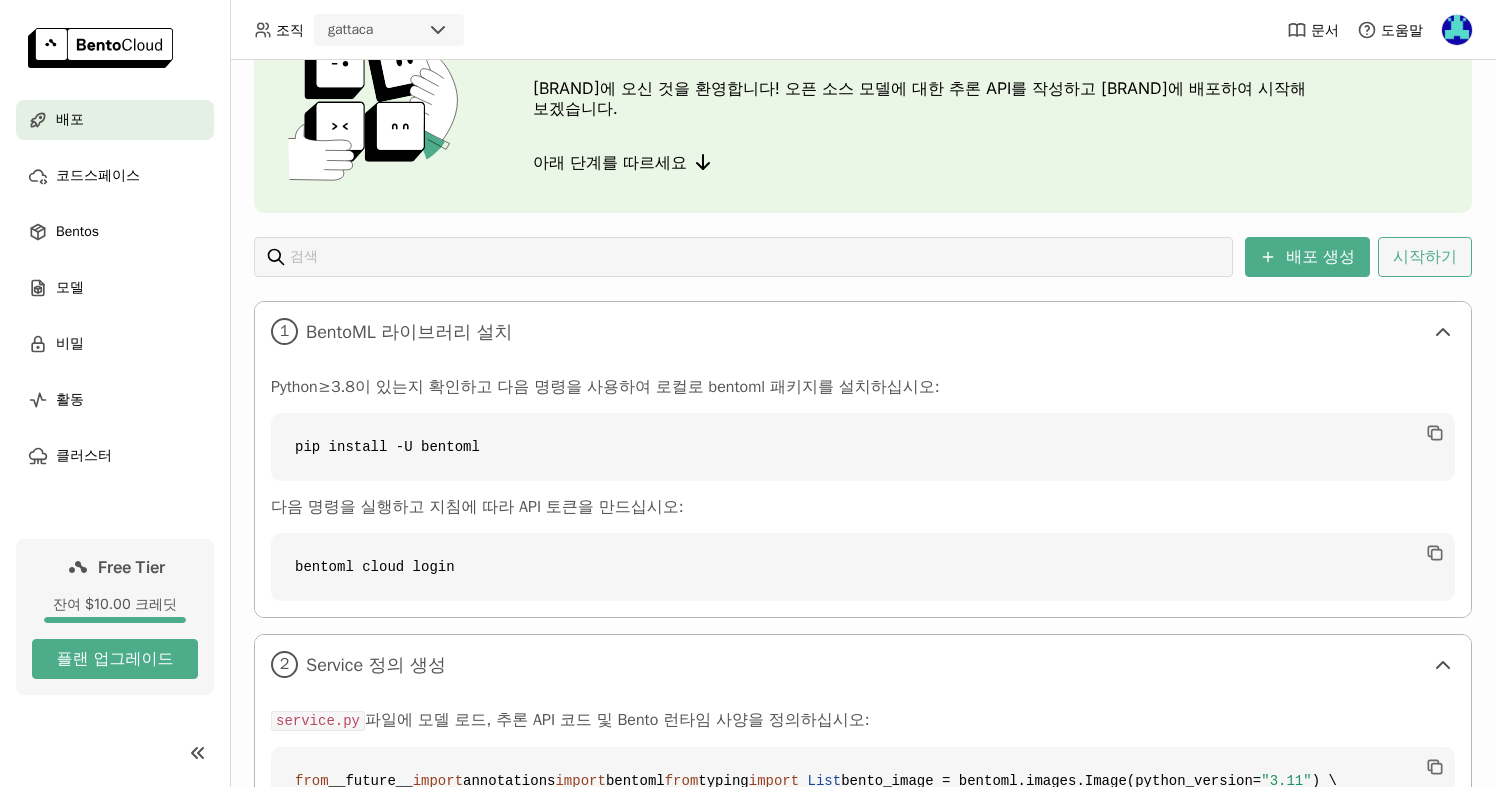 scroll, scrollTop: 0, scrollLeft: 0, axis: both 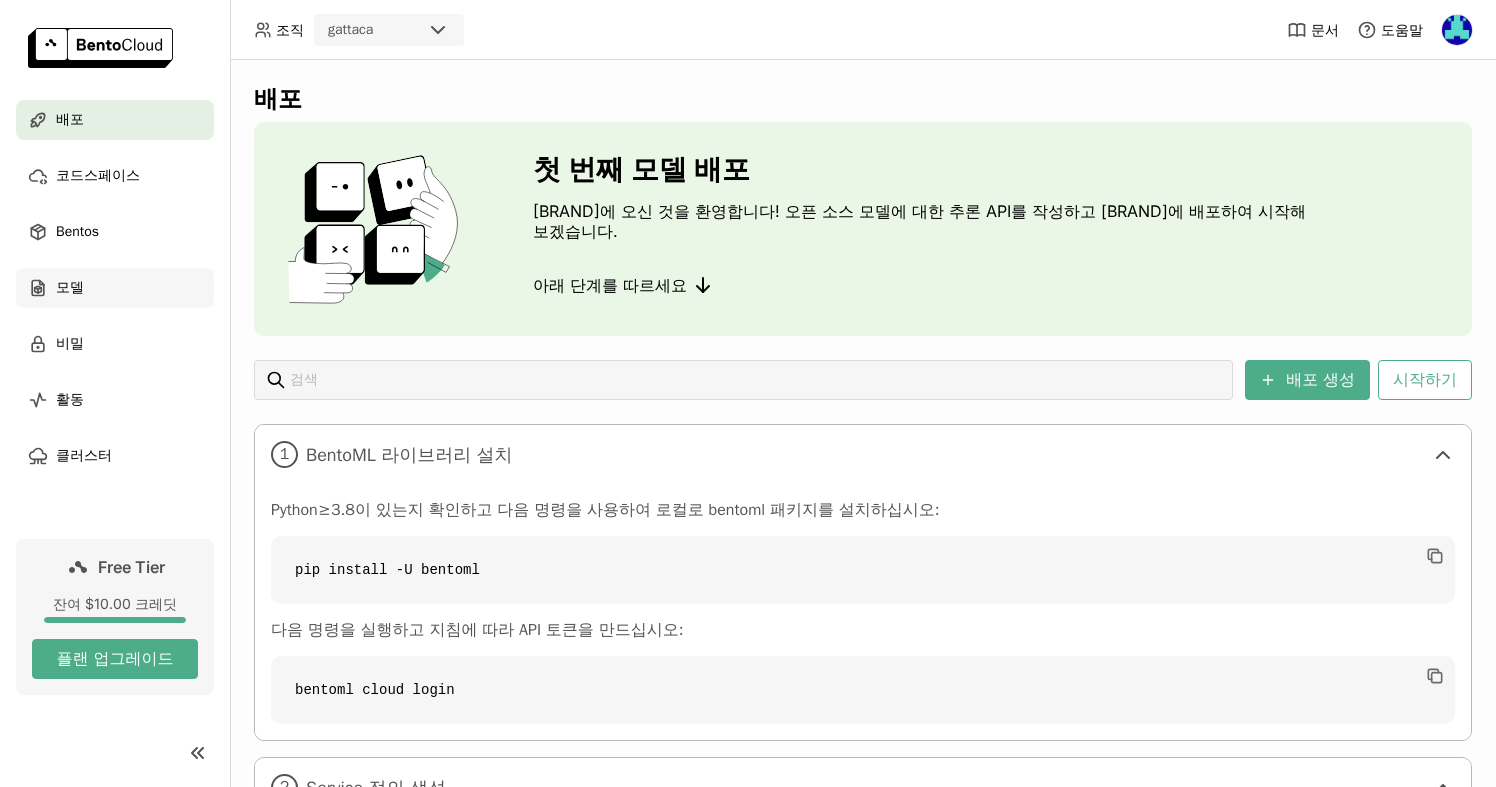 click on "모델" at bounding box center (70, 288) 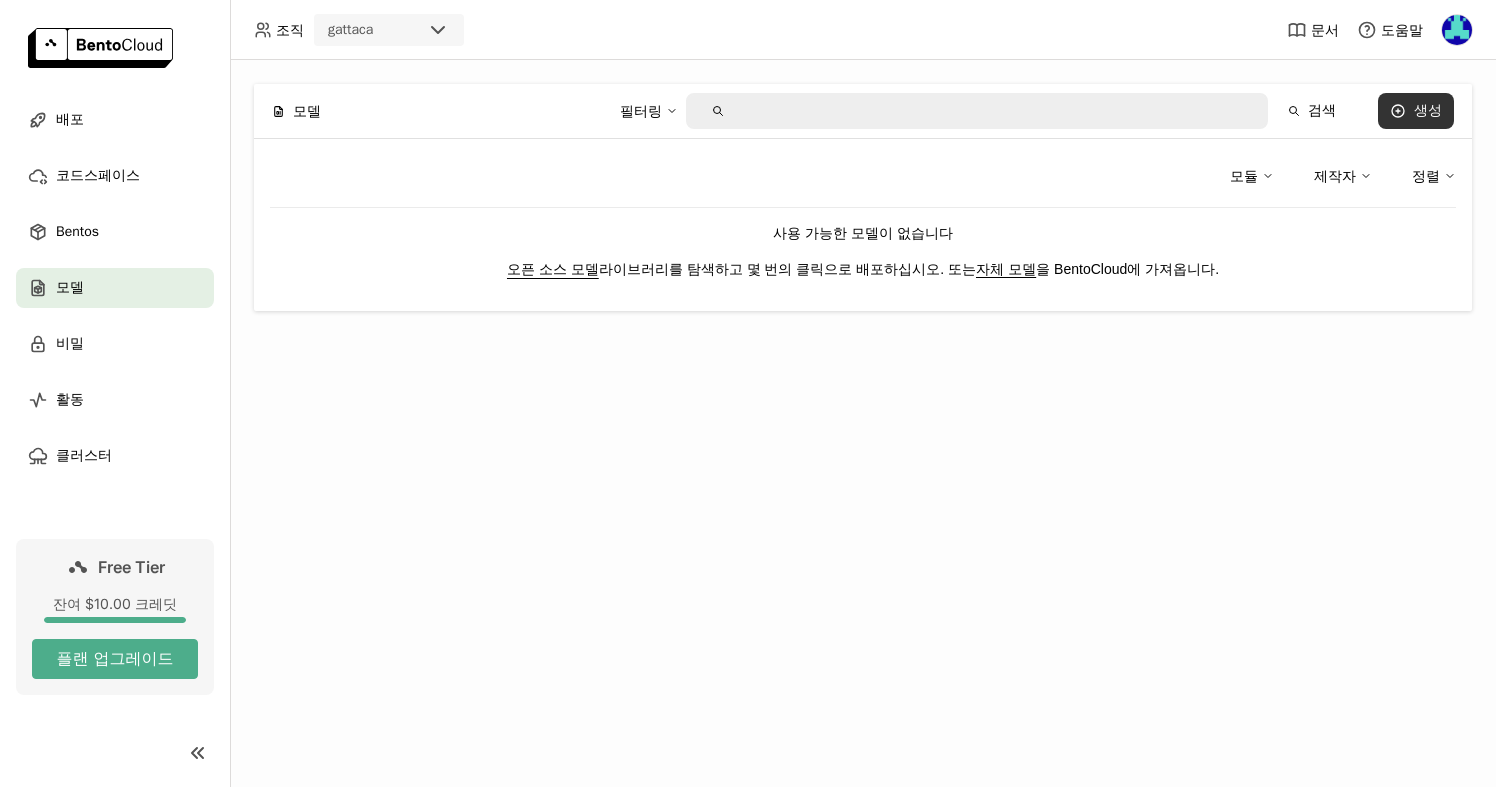 click 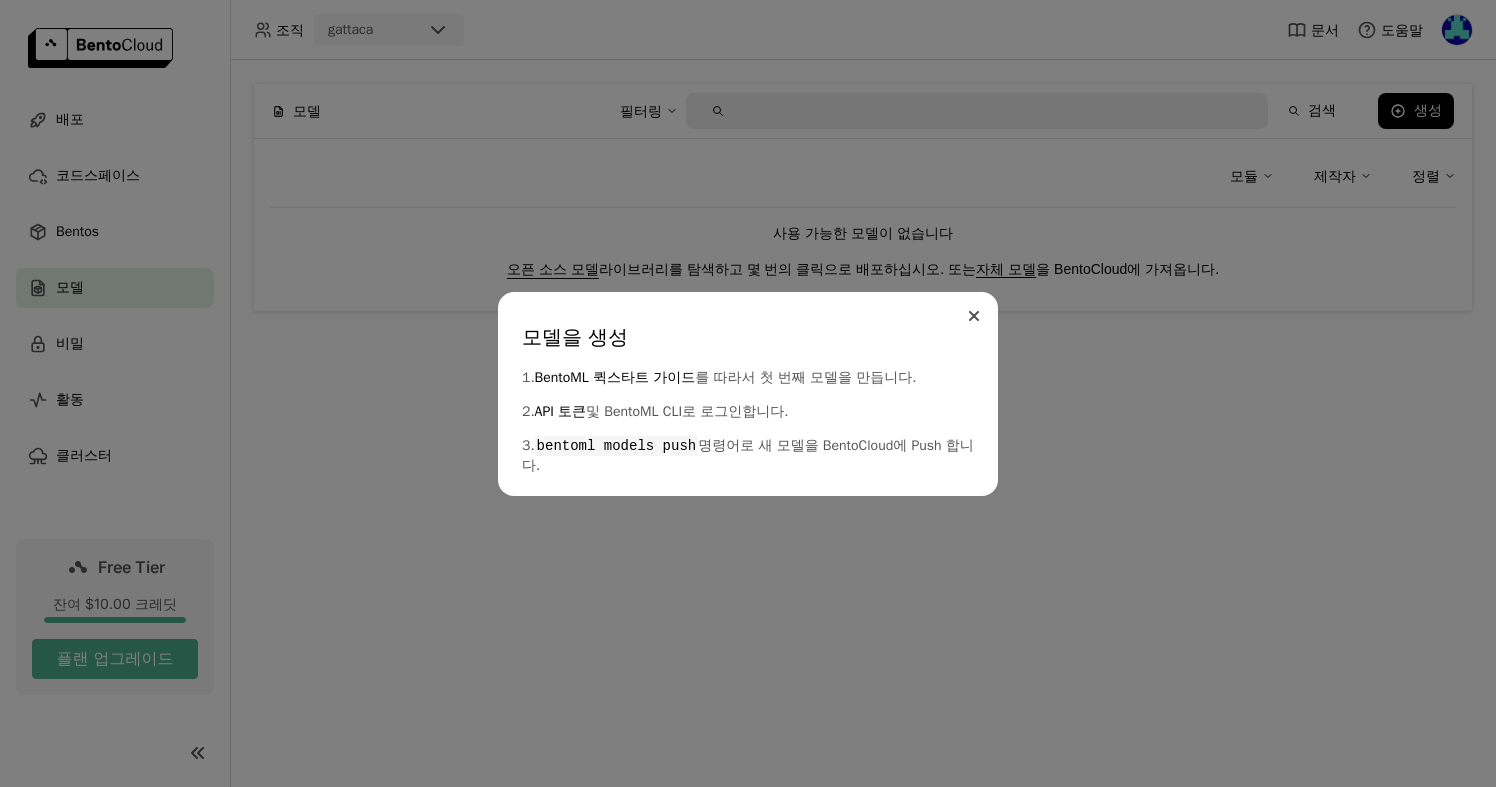 click at bounding box center [974, 316] 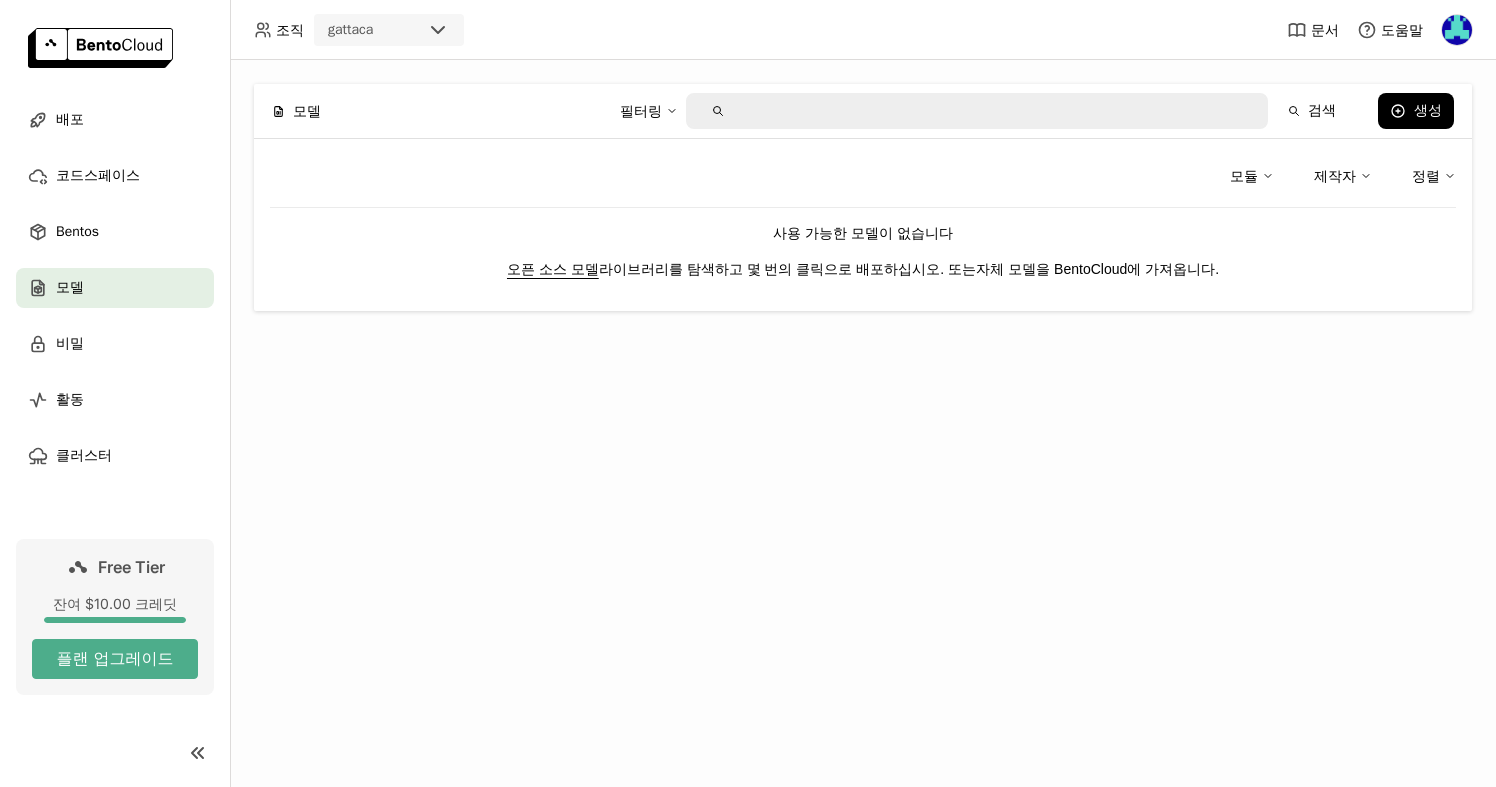 click on "자체 모델" at bounding box center [1006, 269] 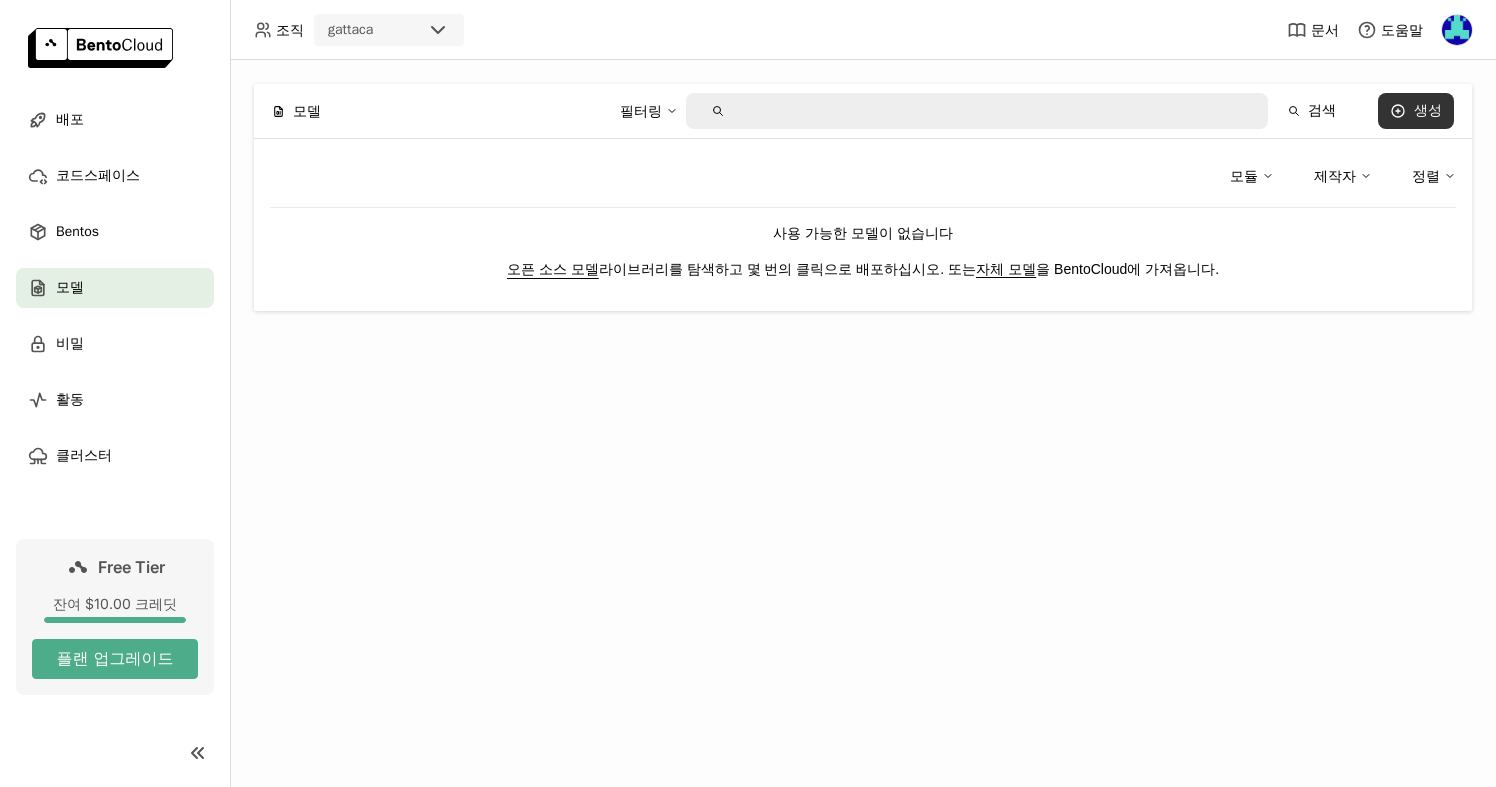 click 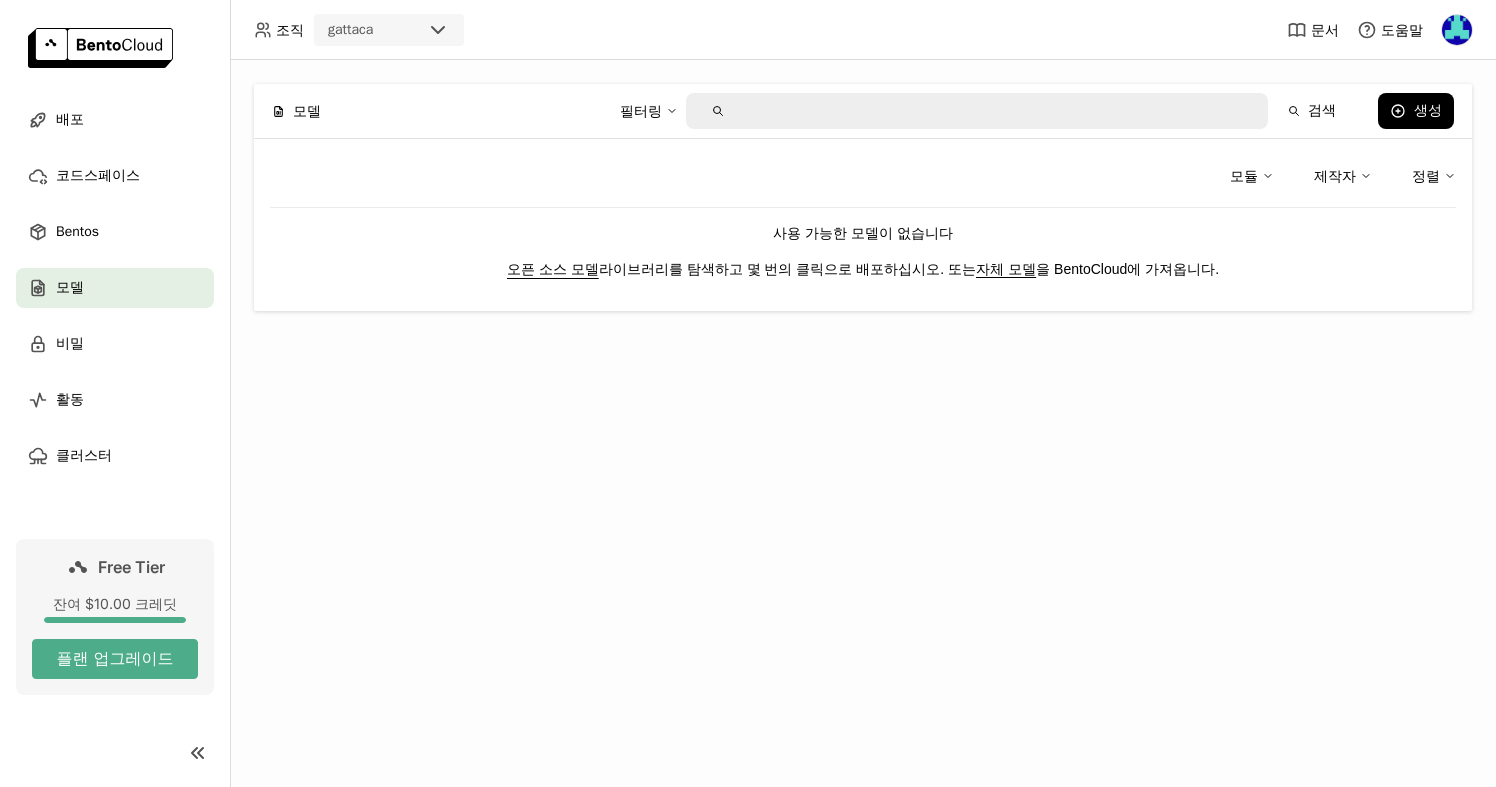 click on "모델을 생성 1.  BentoML 퀵스타트 가이드 를 따라서 첫 번째 모델을 만듭니다. 2.  API 토큰  및 BentoML CLI로 로그인합니다. 3.  bentoml models push  명령어로 새 모델을 BentoCloud에 Push 합니다." at bounding box center (748, 393) 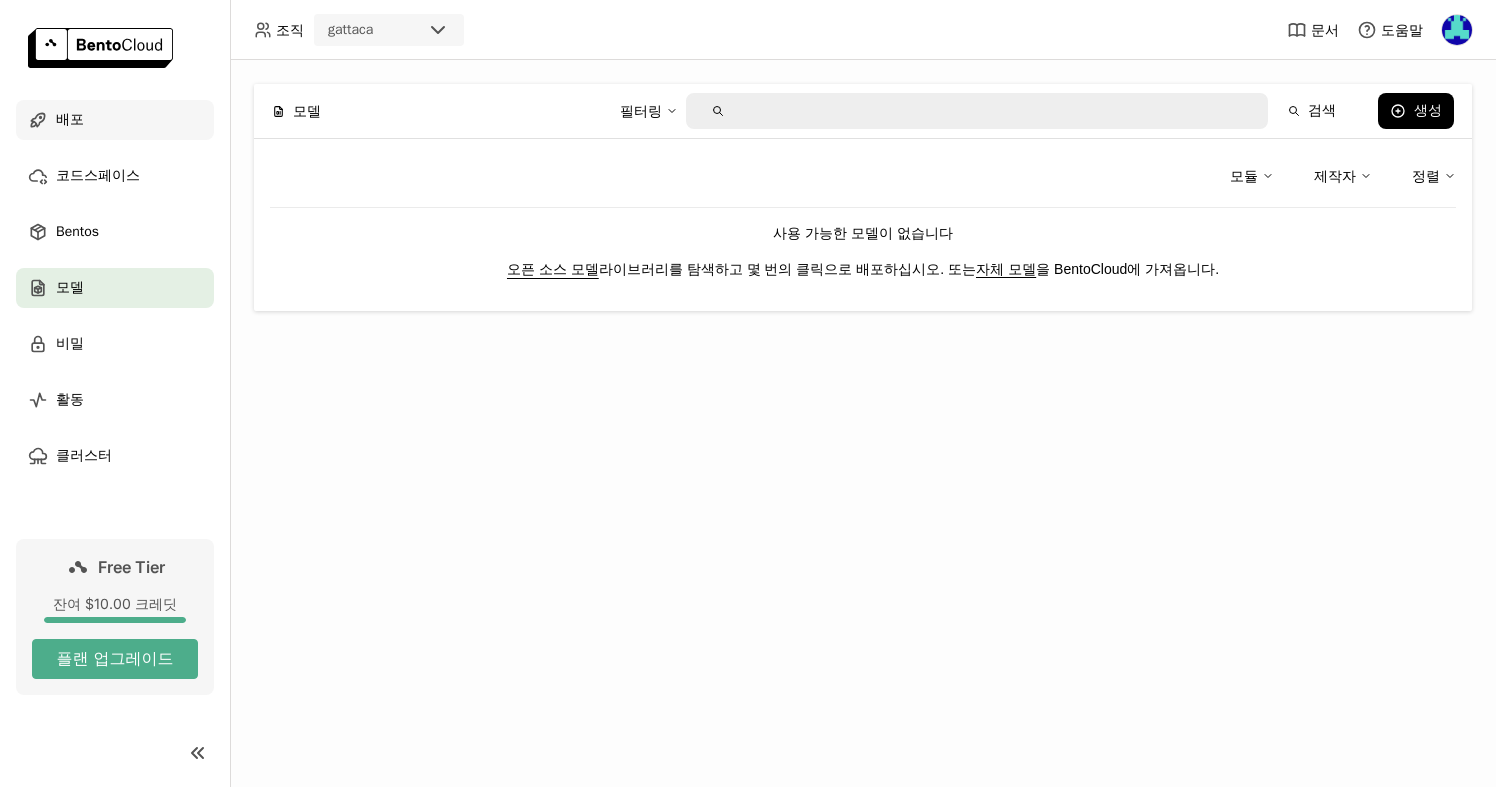 click on "배포" at bounding box center (115, 120) 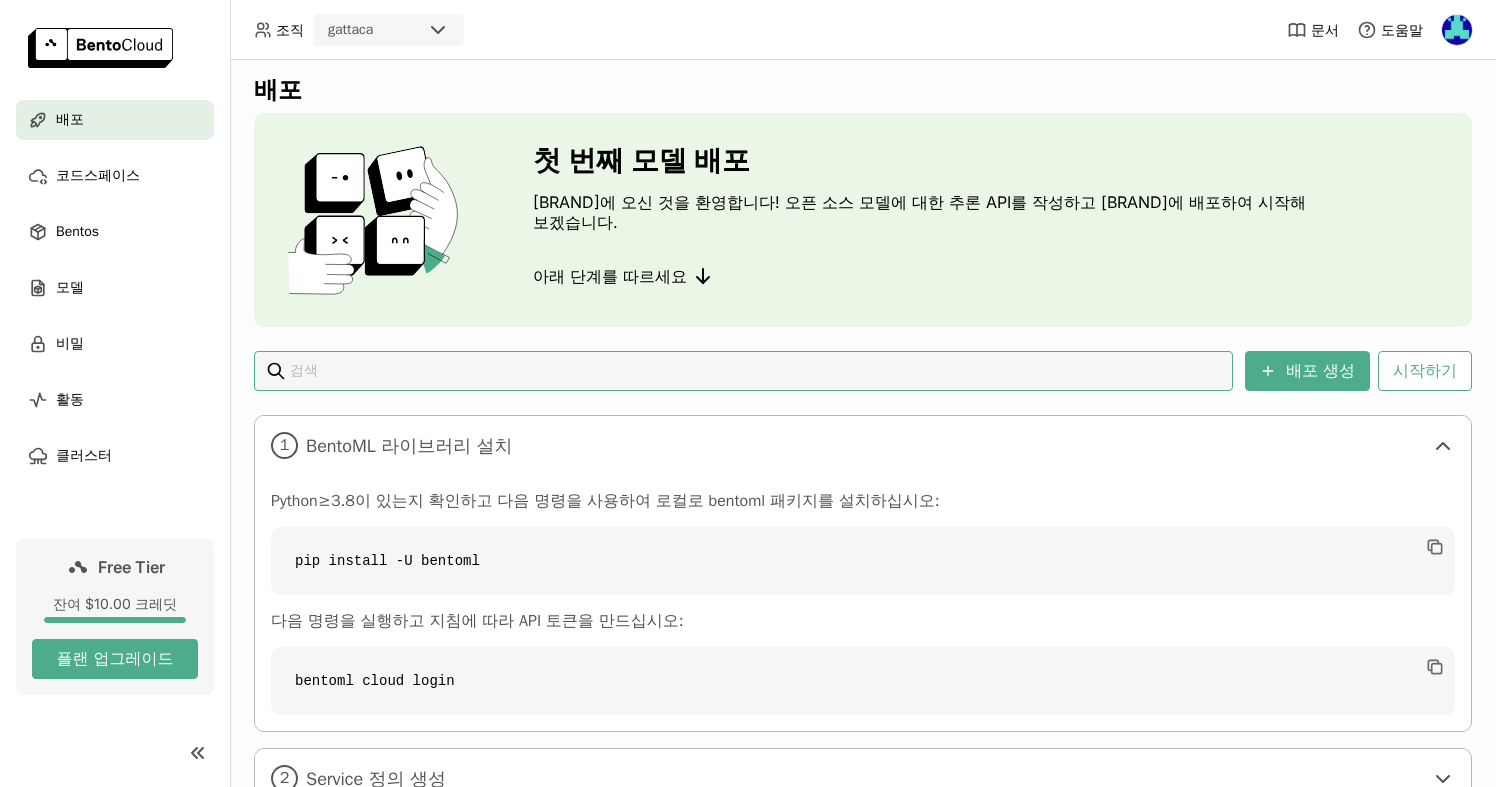 scroll, scrollTop: 6, scrollLeft: 0, axis: vertical 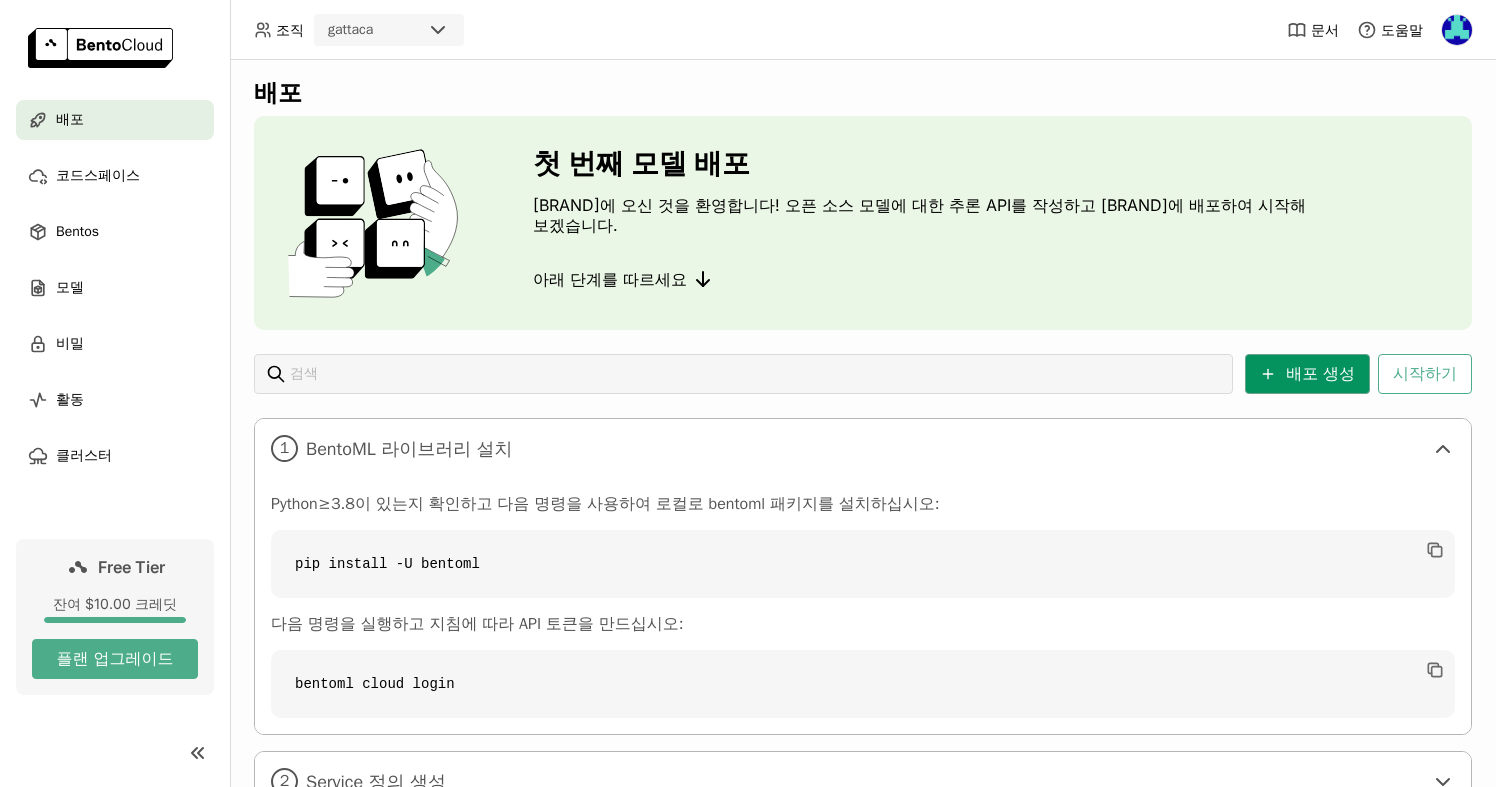 click on "배포 생성" at bounding box center (1307, 374) 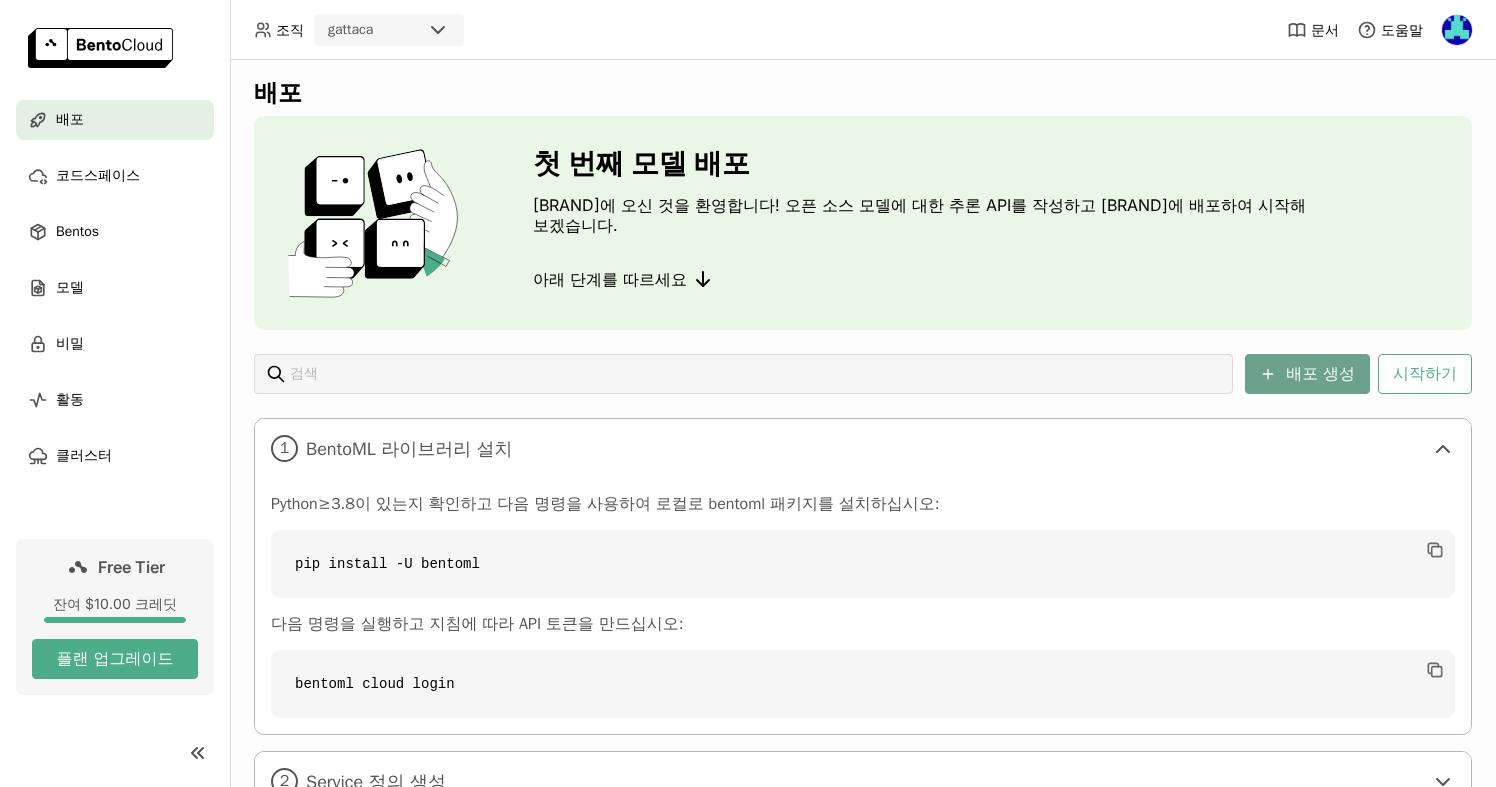 scroll, scrollTop: 0, scrollLeft: 0, axis: both 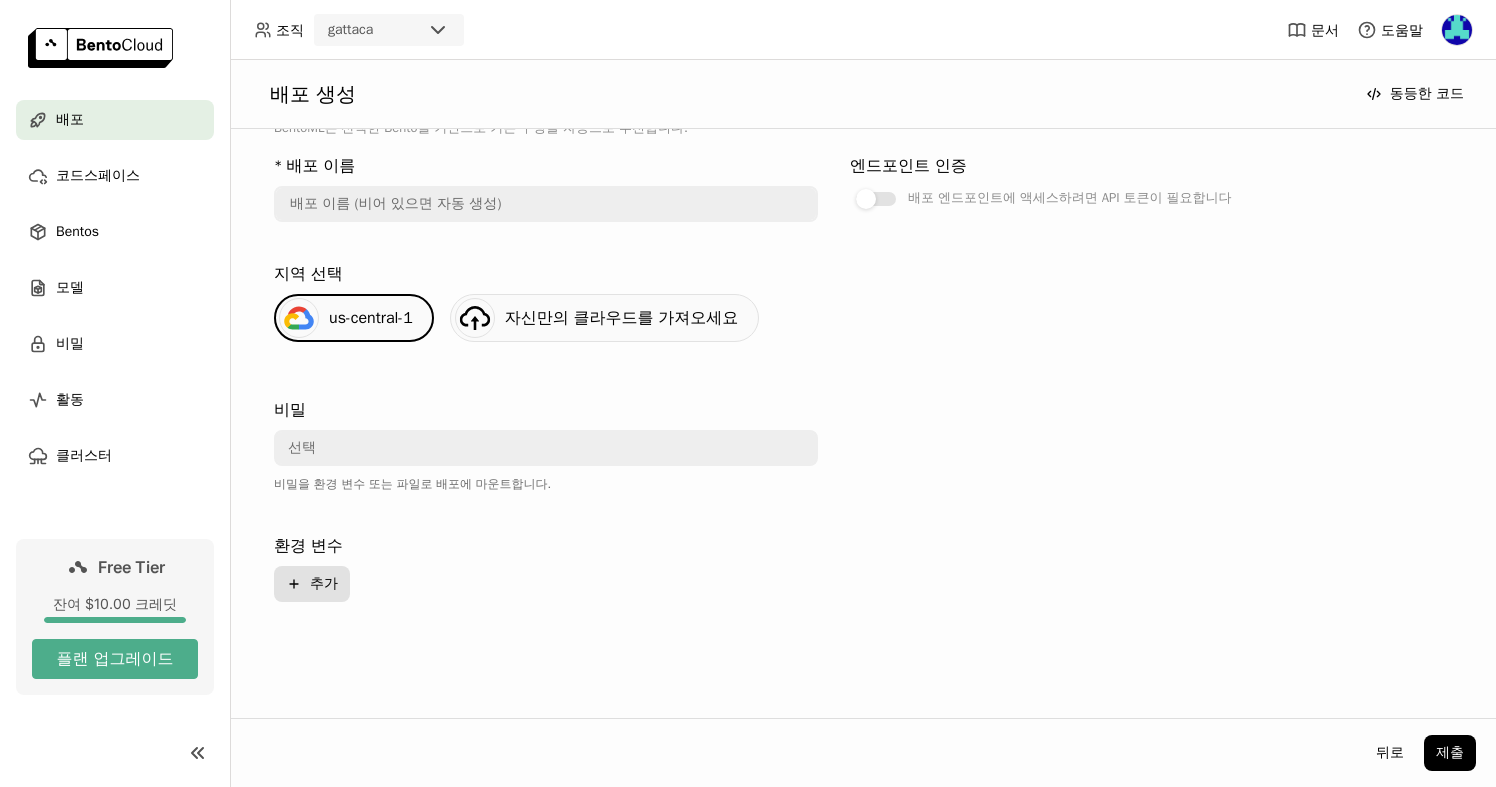 click on "Plus" 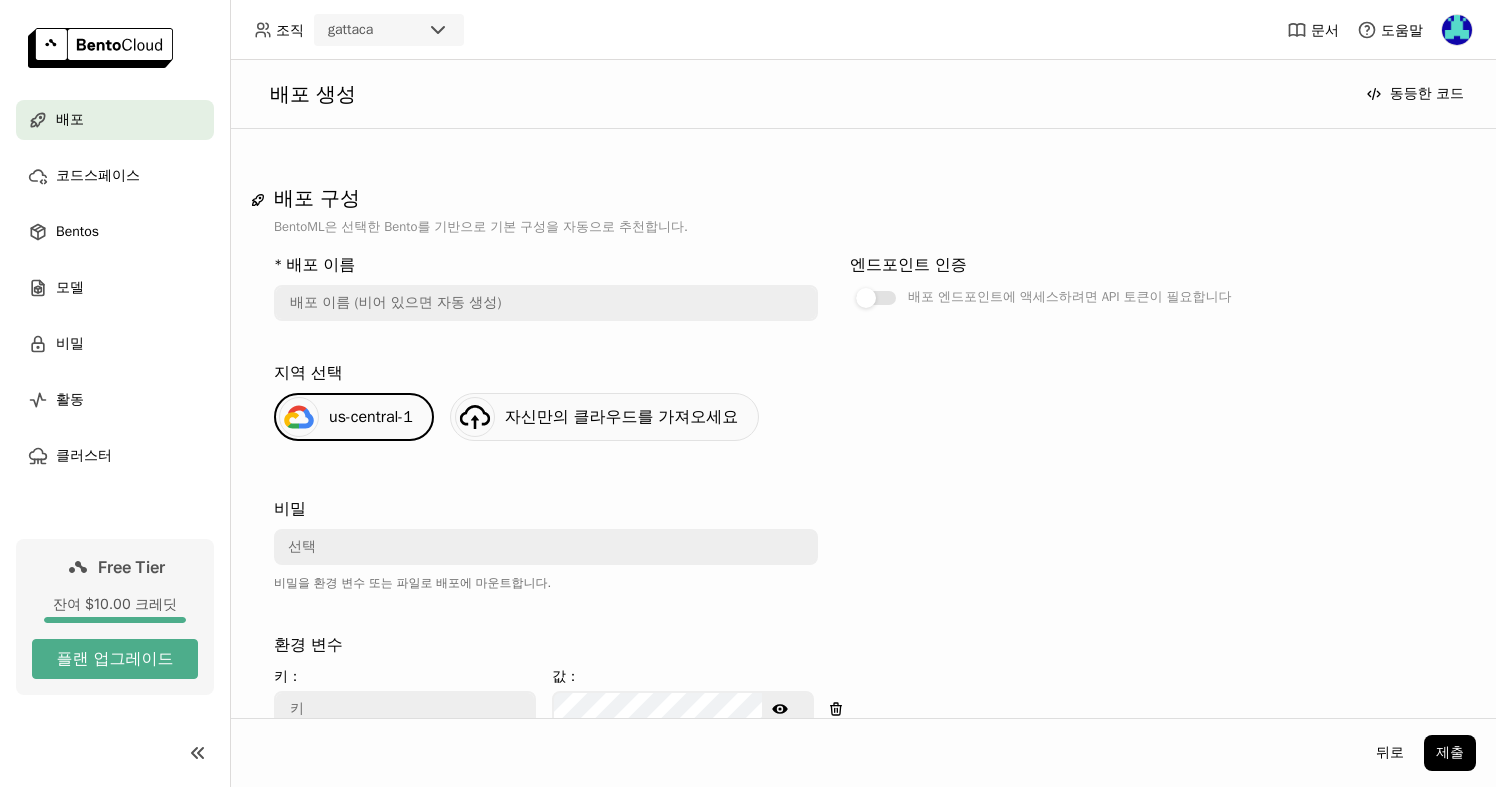 scroll, scrollTop: 0, scrollLeft: 0, axis: both 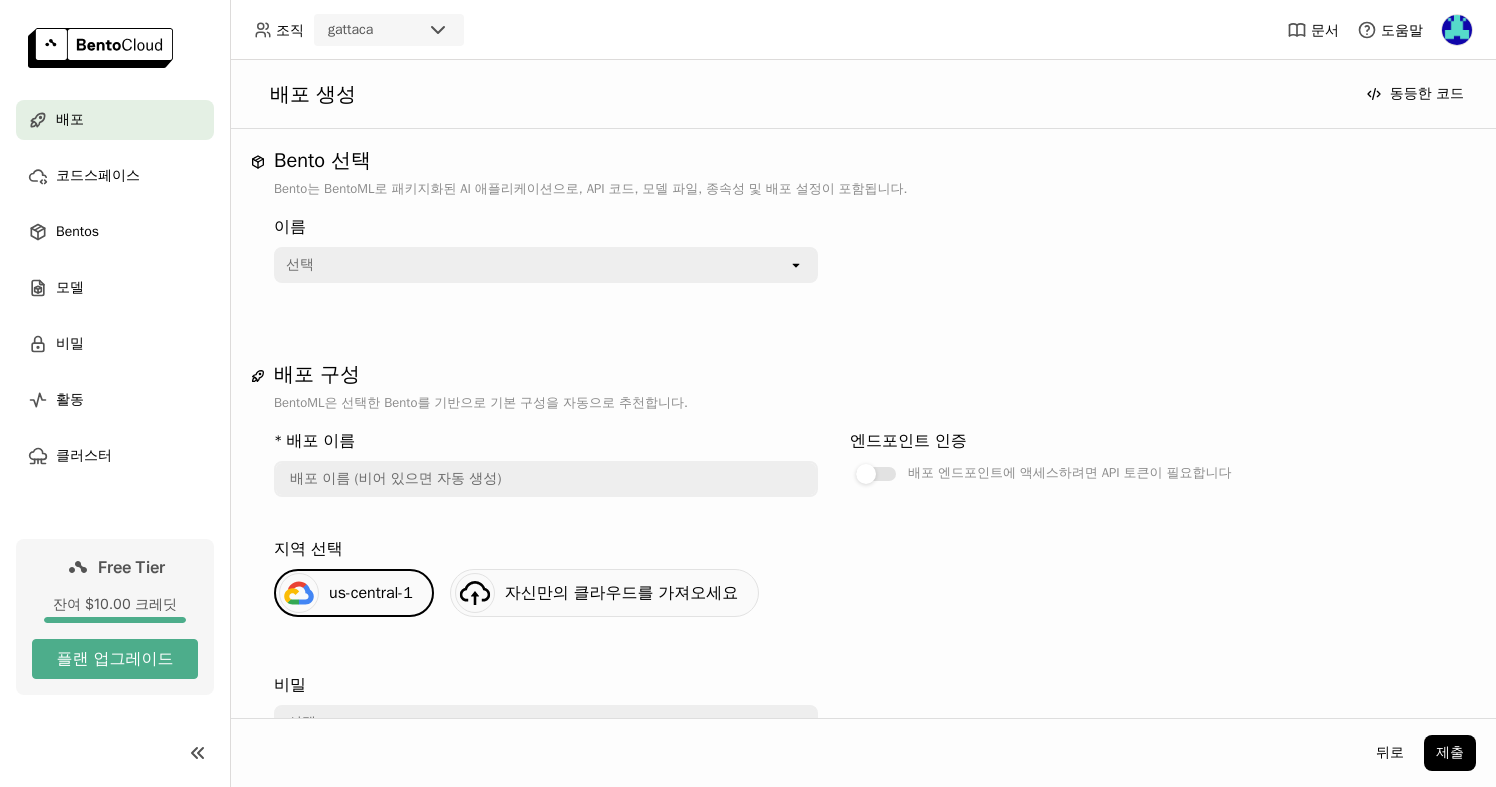 click at bounding box center [546, 479] 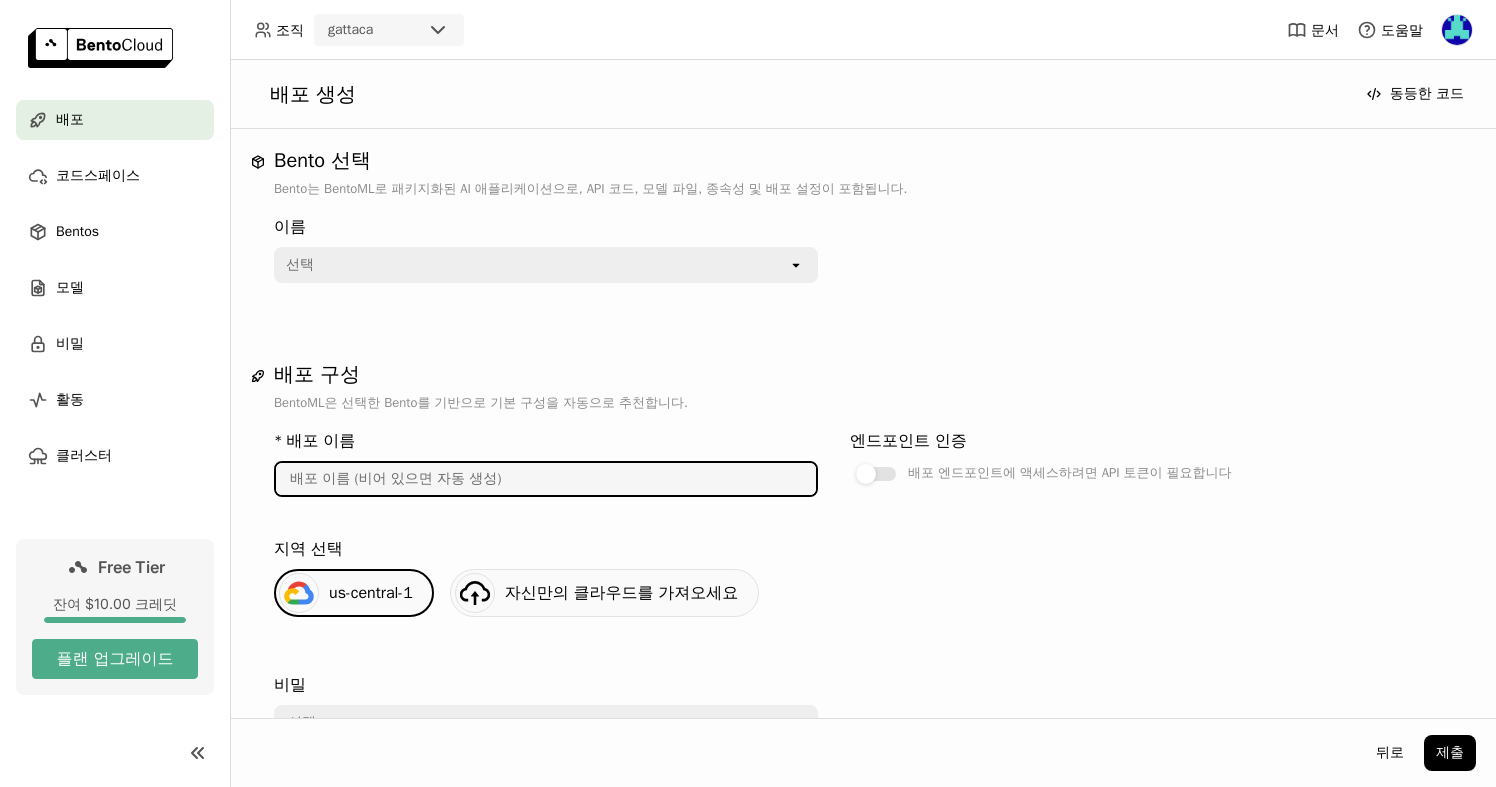 click on "지역 선택" at bounding box center (863, 549) 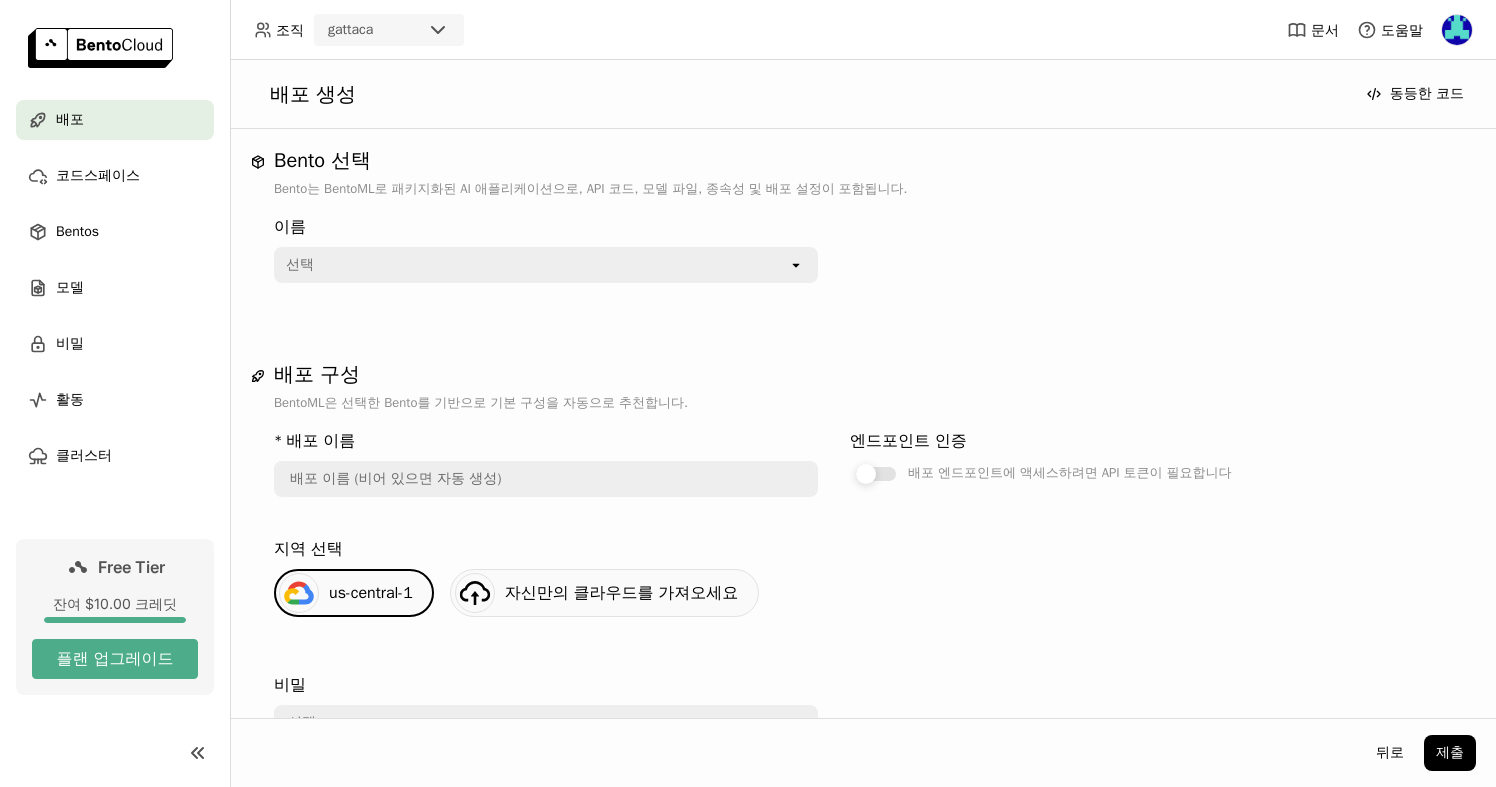 click at bounding box center (876, 474) 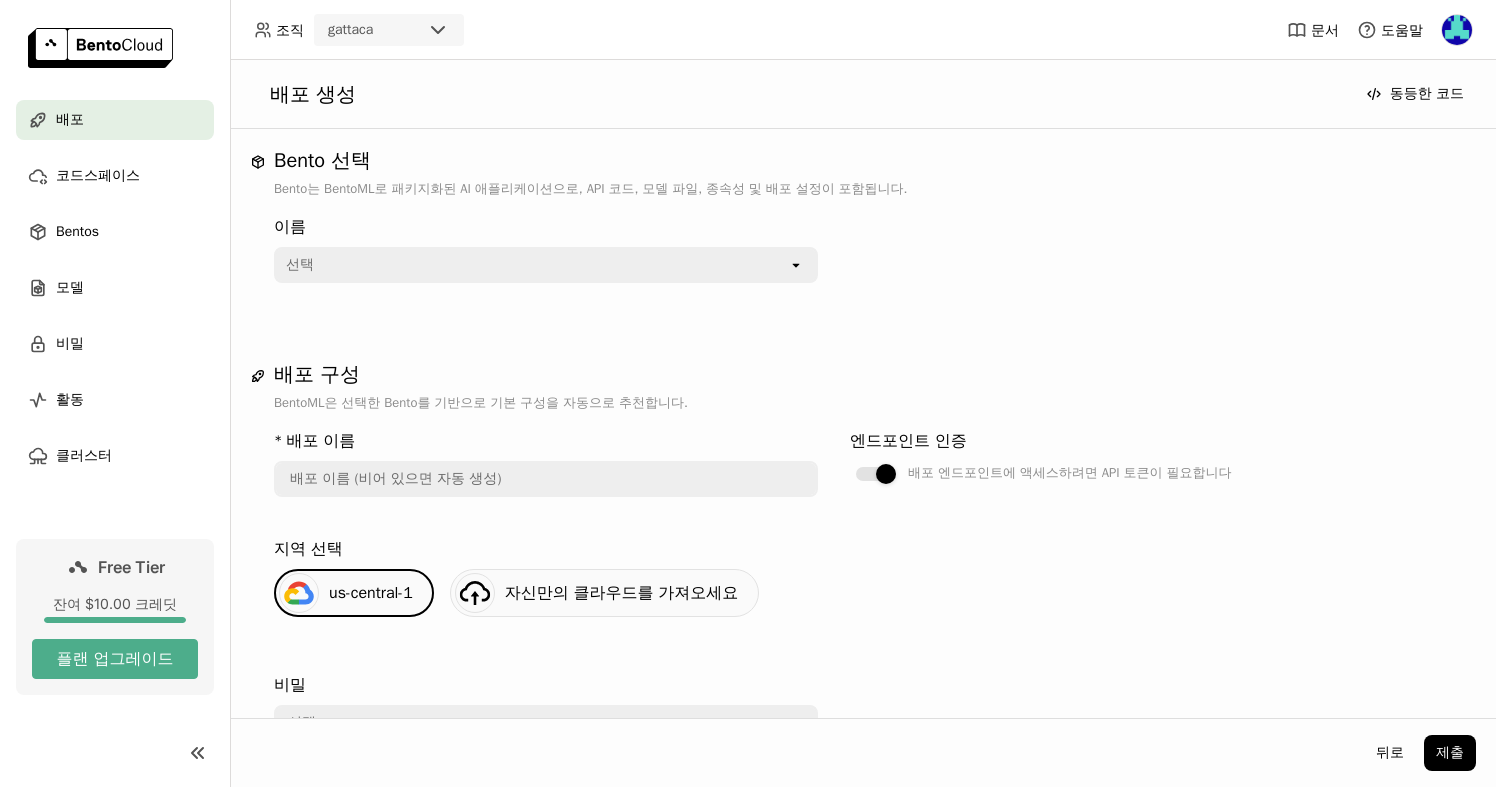 click on "* 배포 이름 엔드포인트 인증 배포 엔드포인트에 액세스하려면 API 토큰이 필요합니다" at bounding box center (834, 475) 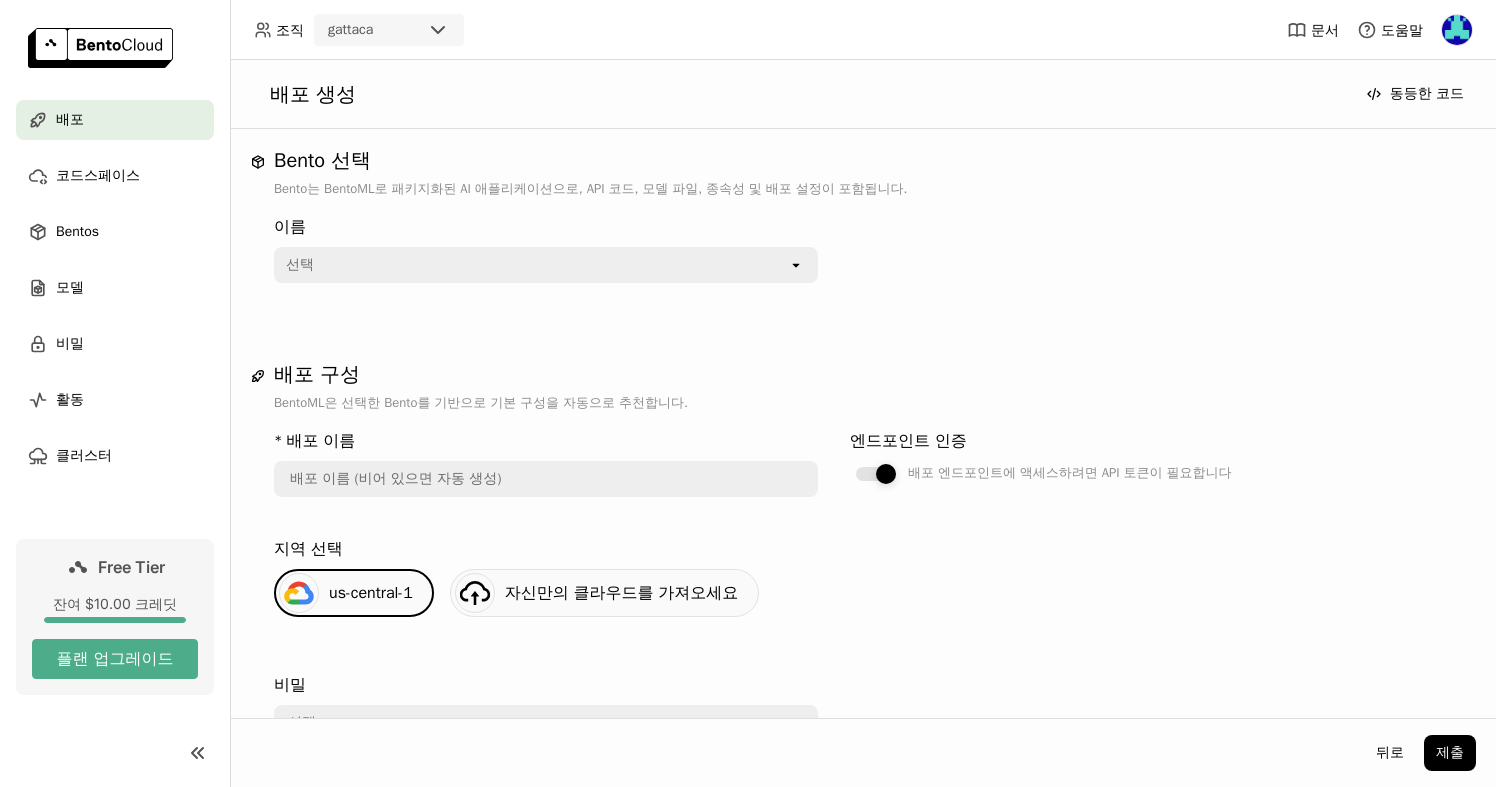 click at bounding box center (876, 474) 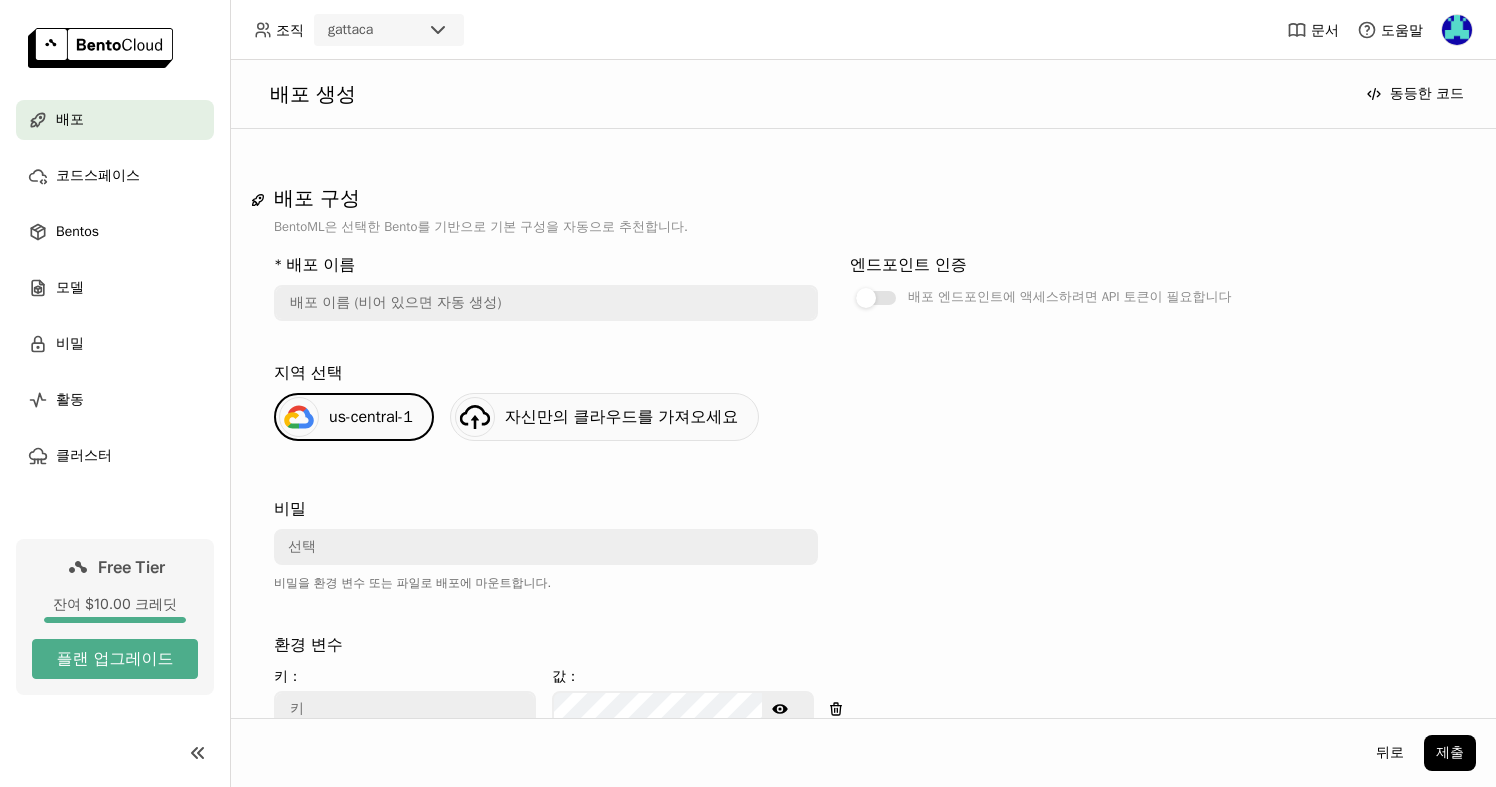 scroll, scrollTop: 341, scrollLeft: 0, axis: vertical 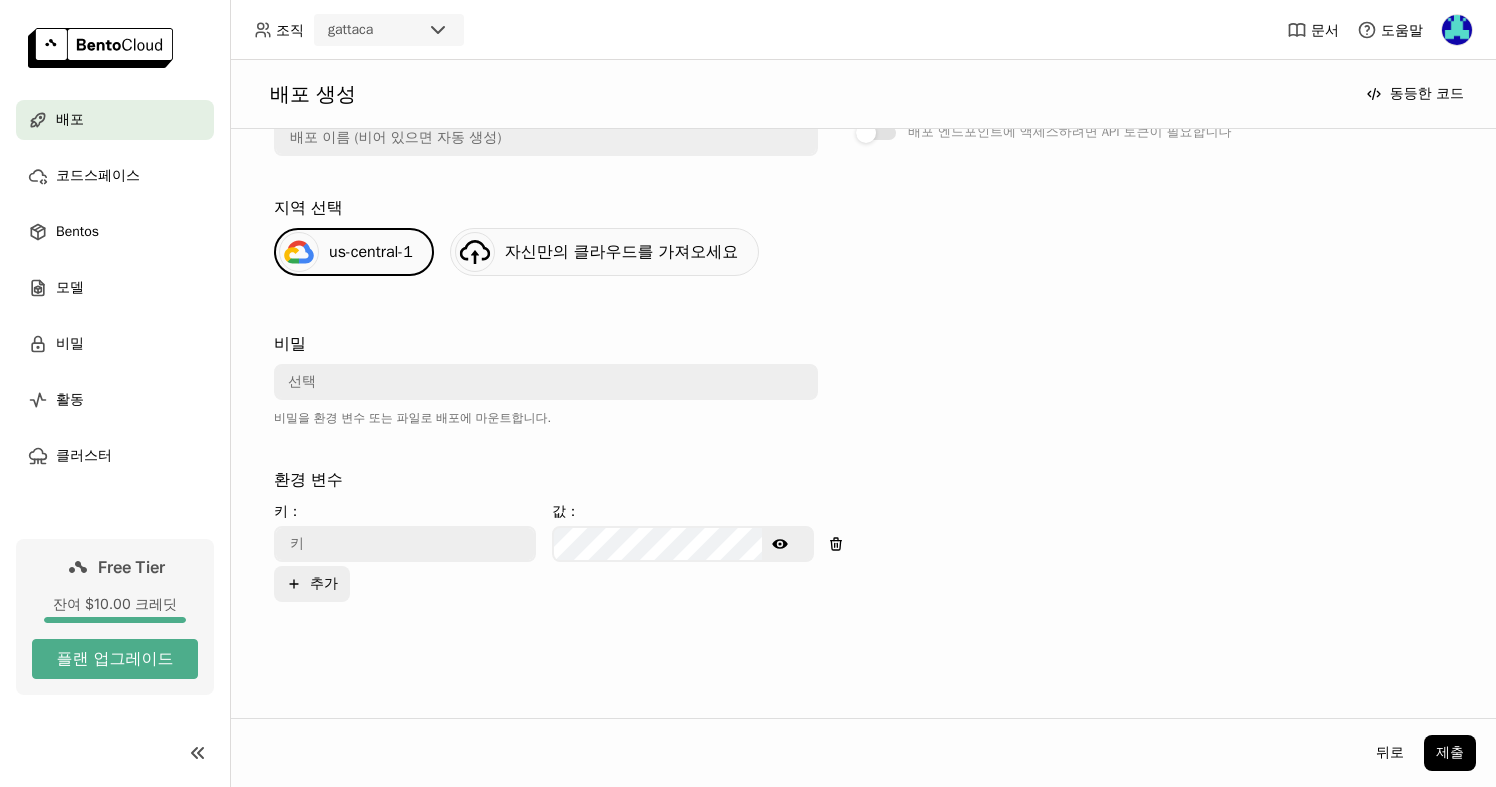 click on "자신만의 클라우드를 가져오세요" at bounding box center [622, 252] 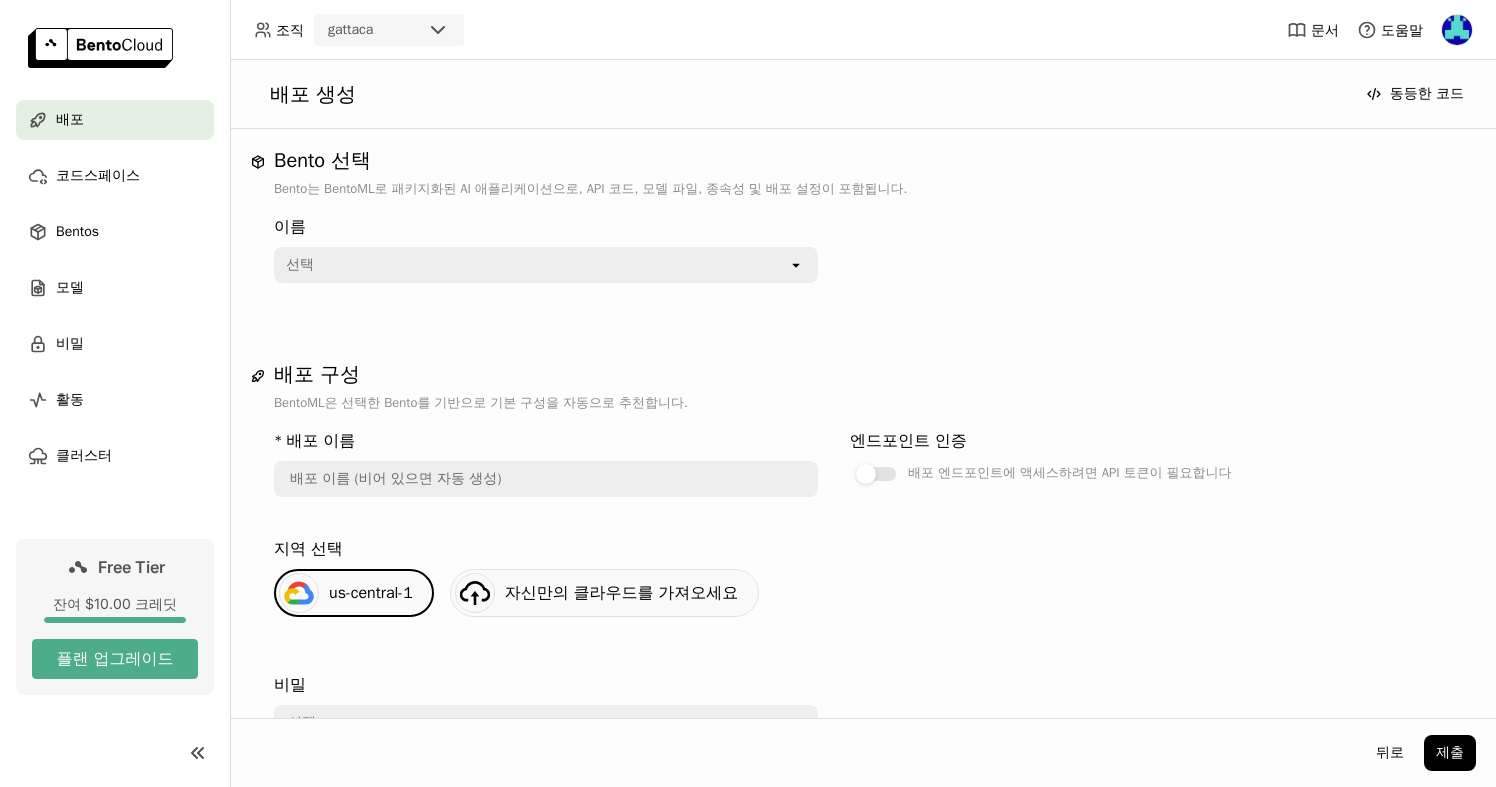 click on "선택" at bounding box center (532, 265) 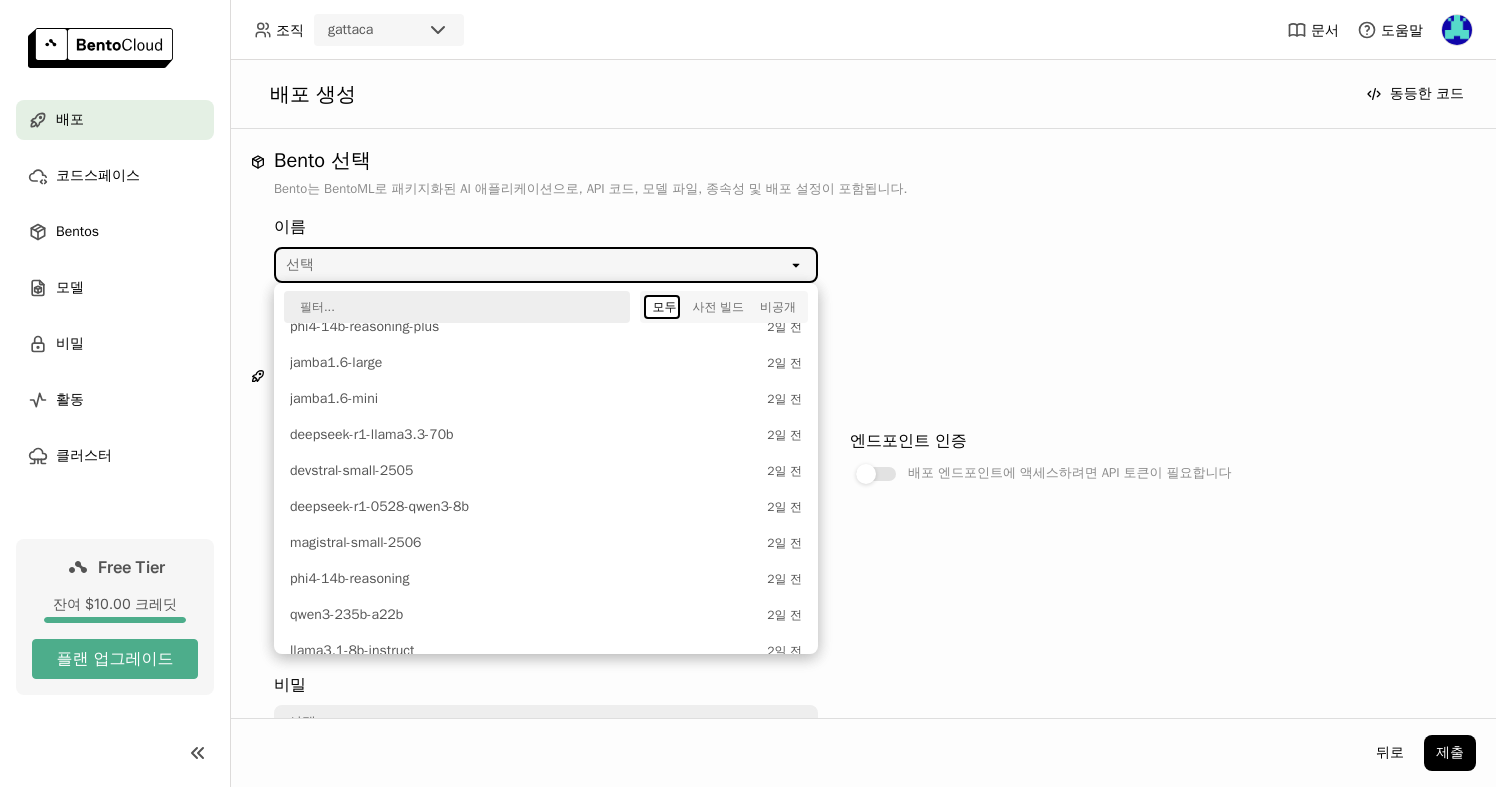 scroll, scrollTop: 0, scrollLeft: 0, axis: both 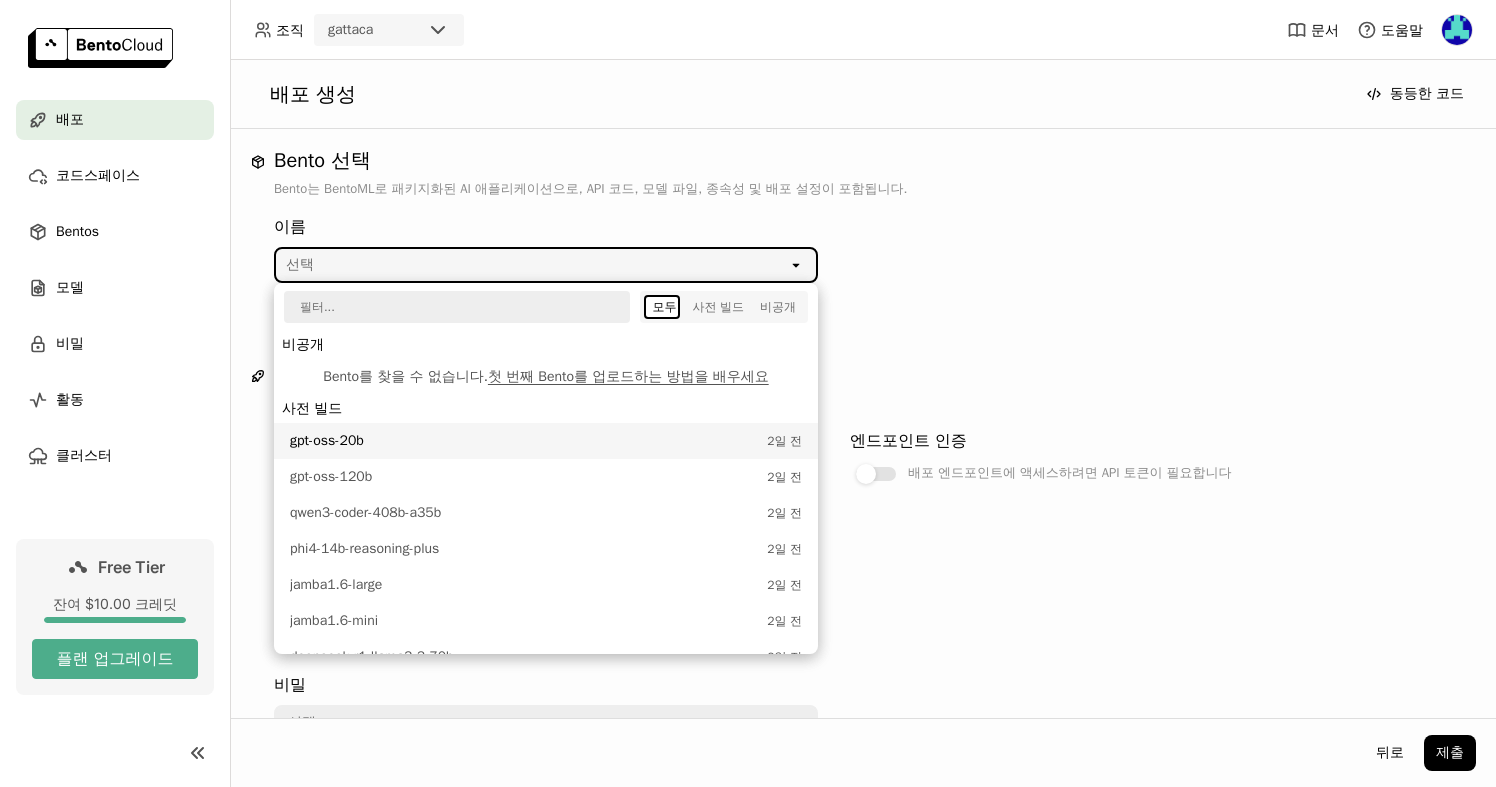 click on "gpt-oss-20b" at bounding box center [523, 441] 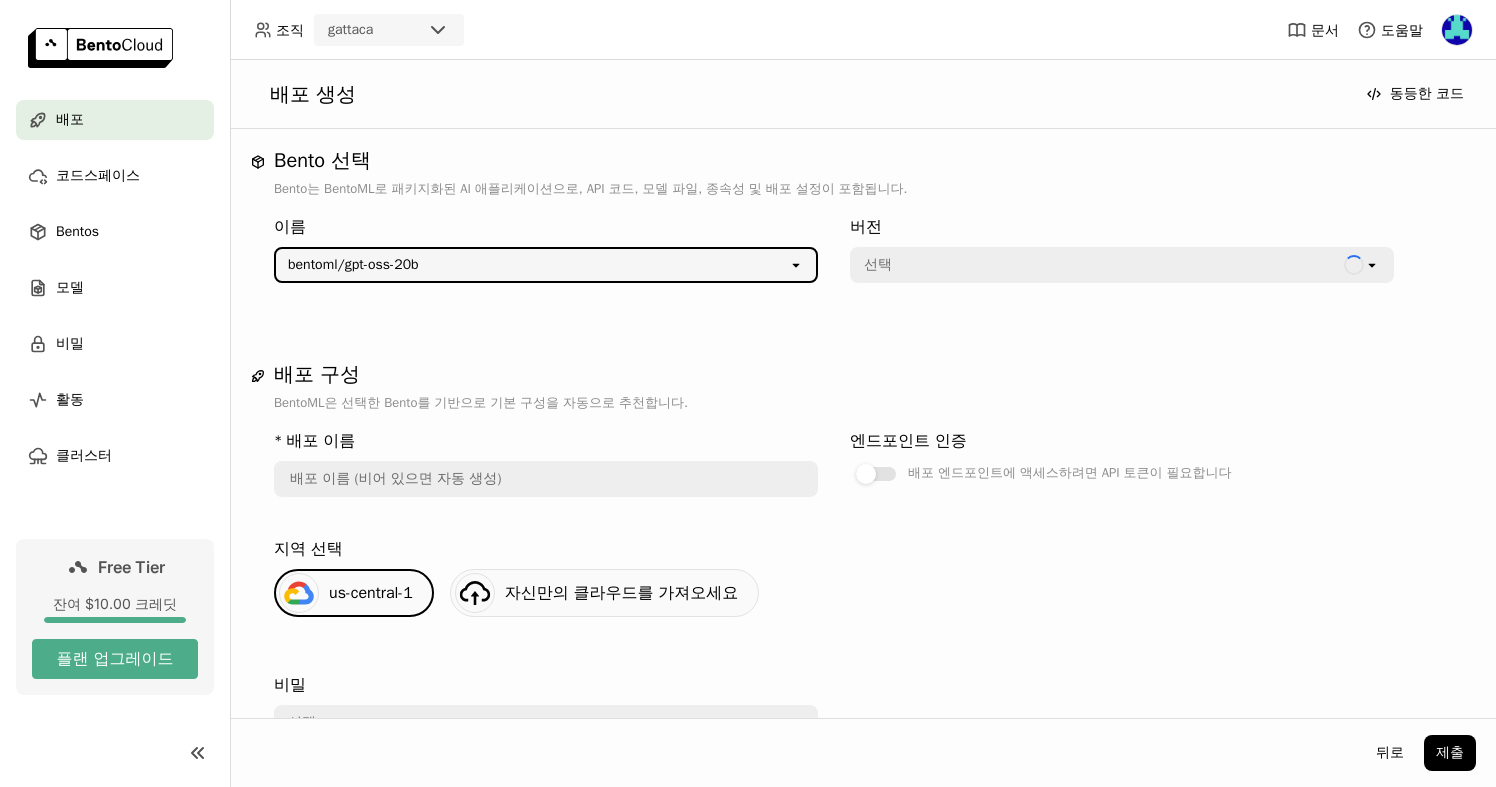 click on "선택" at bounding box center (1098, 265) 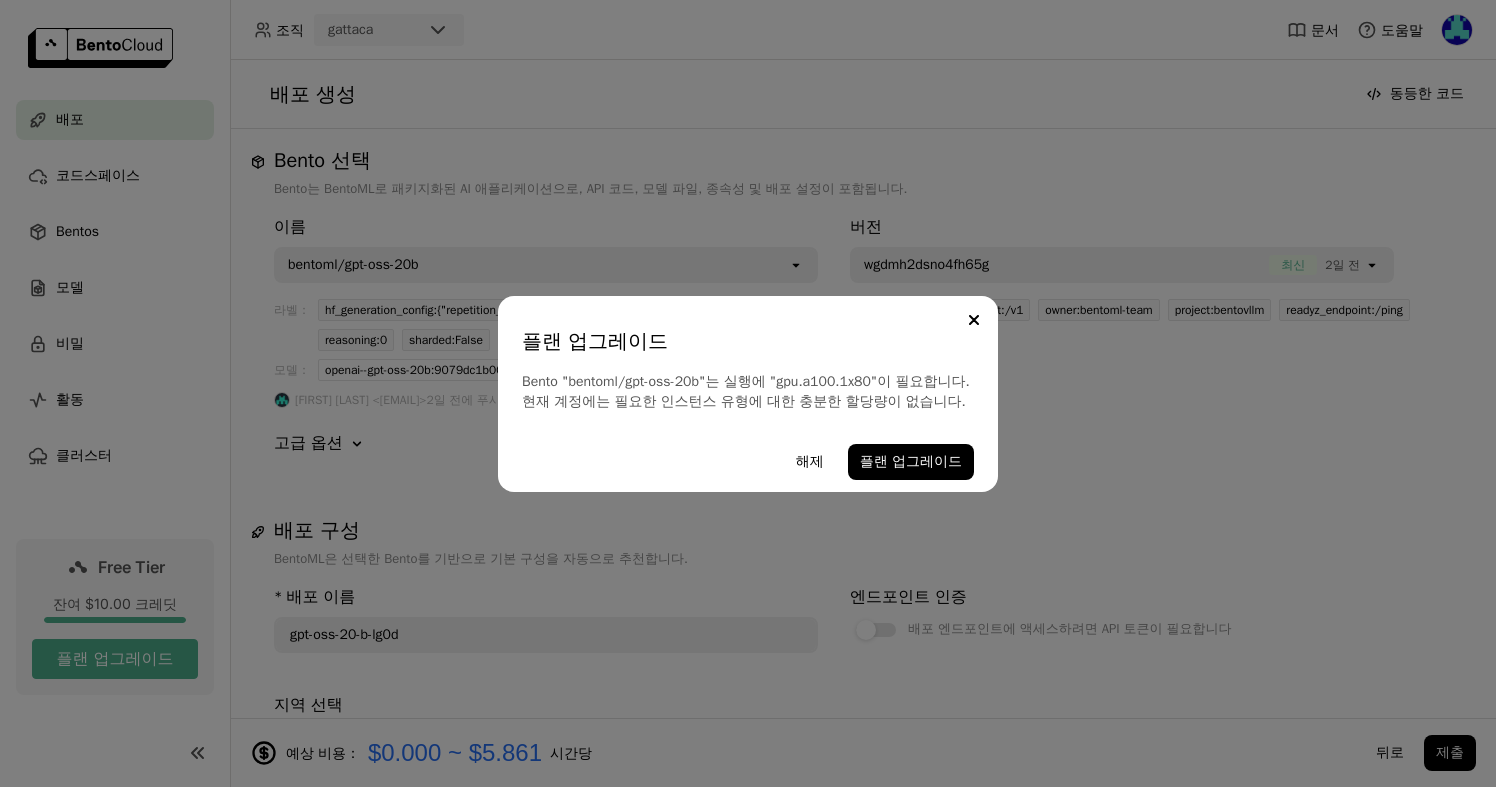 click on "플랜 업그레이드 Bento "bentoml/gpt-oss-20b"는 실행에 "gpu.a100.1x80"이 필요합니다. 현재 계정에는 필요한 인스턴스 유형에 대한 충분한 할당량이 없습니다. 해제 플랜 업그레이드" at bounding box center [748, 393] 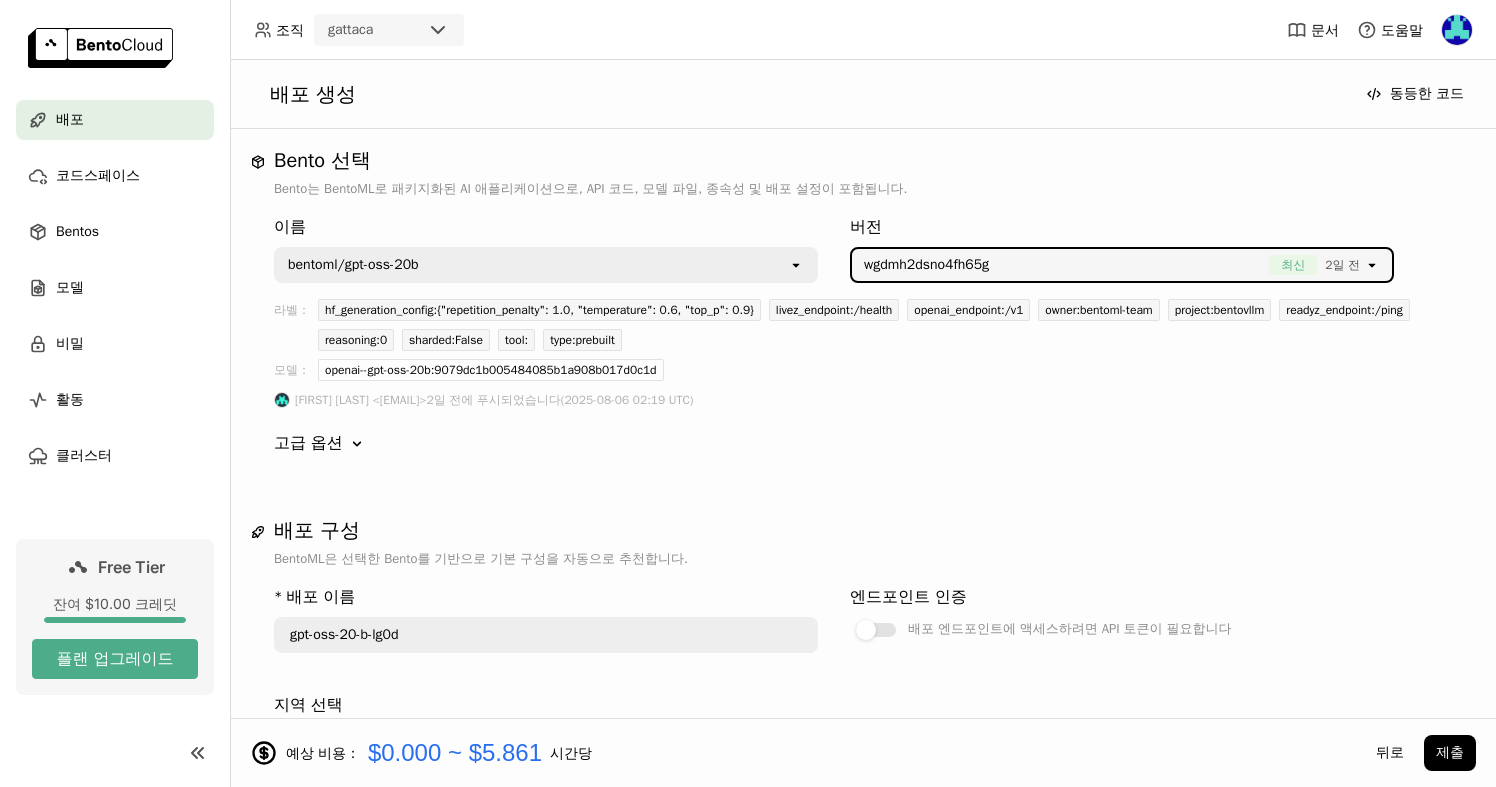 click on "wgdmh2dsno4fh65g" at bounding box center [926, 265] 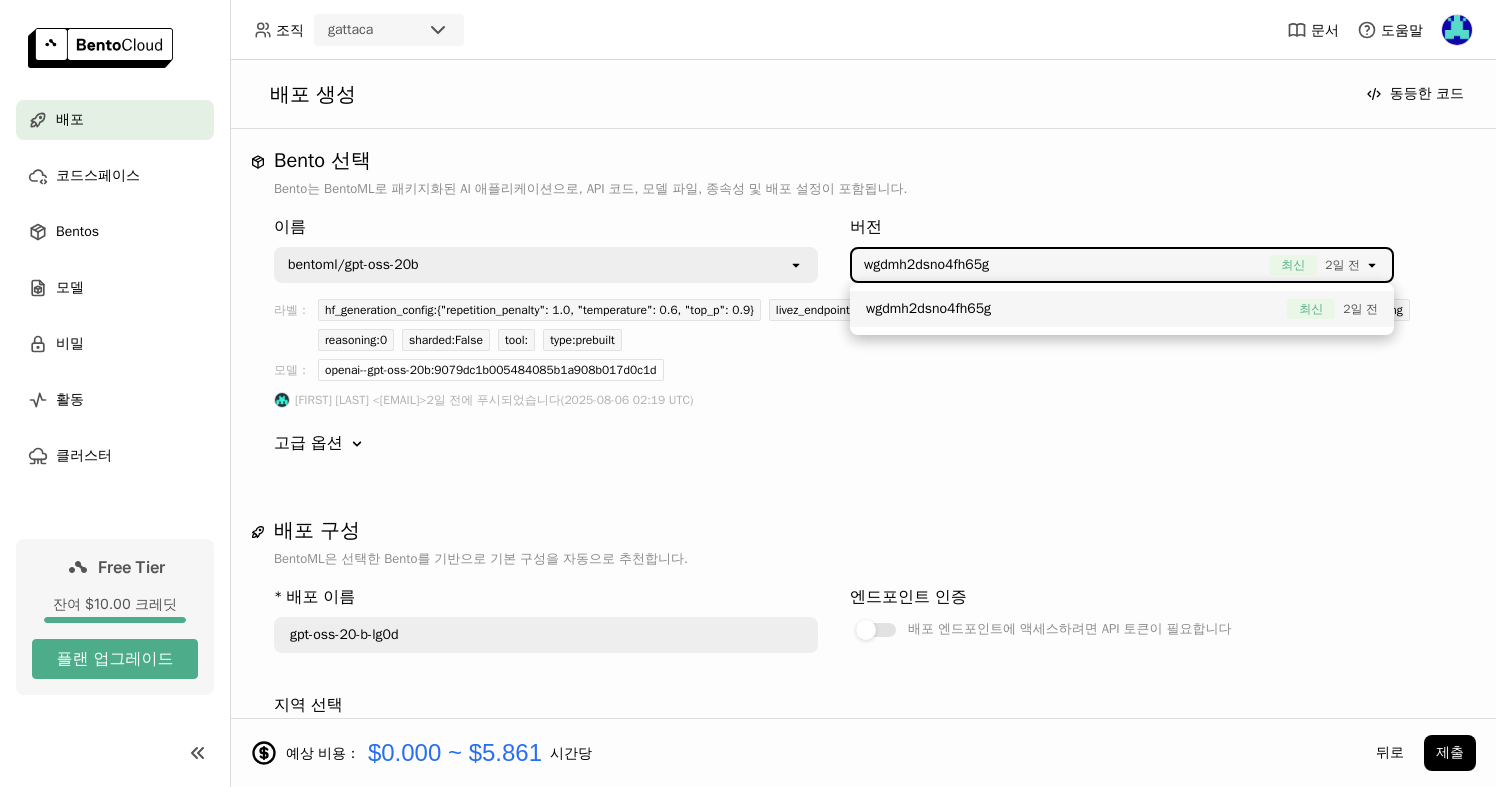click on "버전 wgdmh2dsno4fh65g 최신 2일 전 open" at bounding box center (1122, 245) 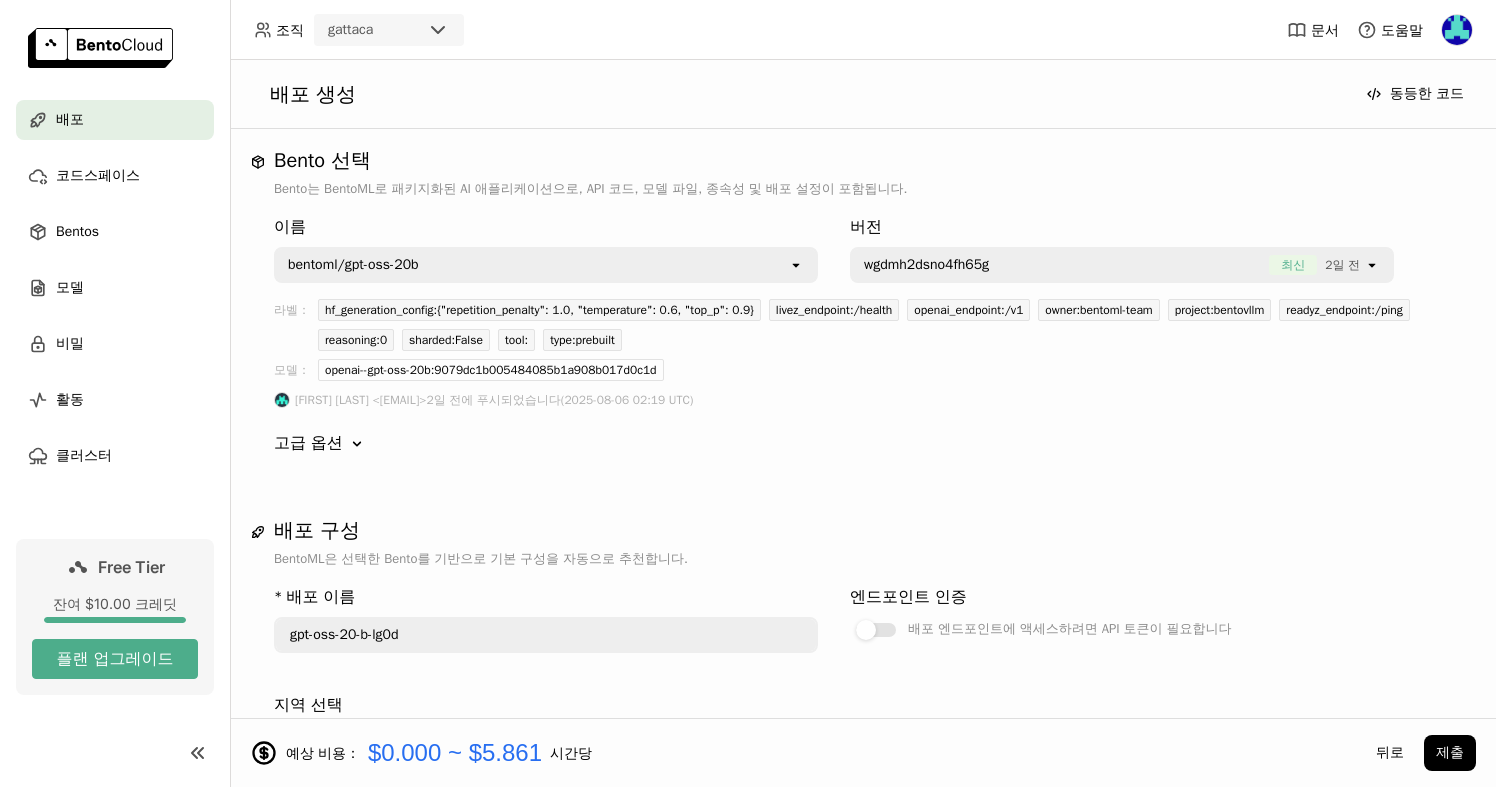 click on "bentoml/gpt-oss-20b" at bounding box center [532, 265] 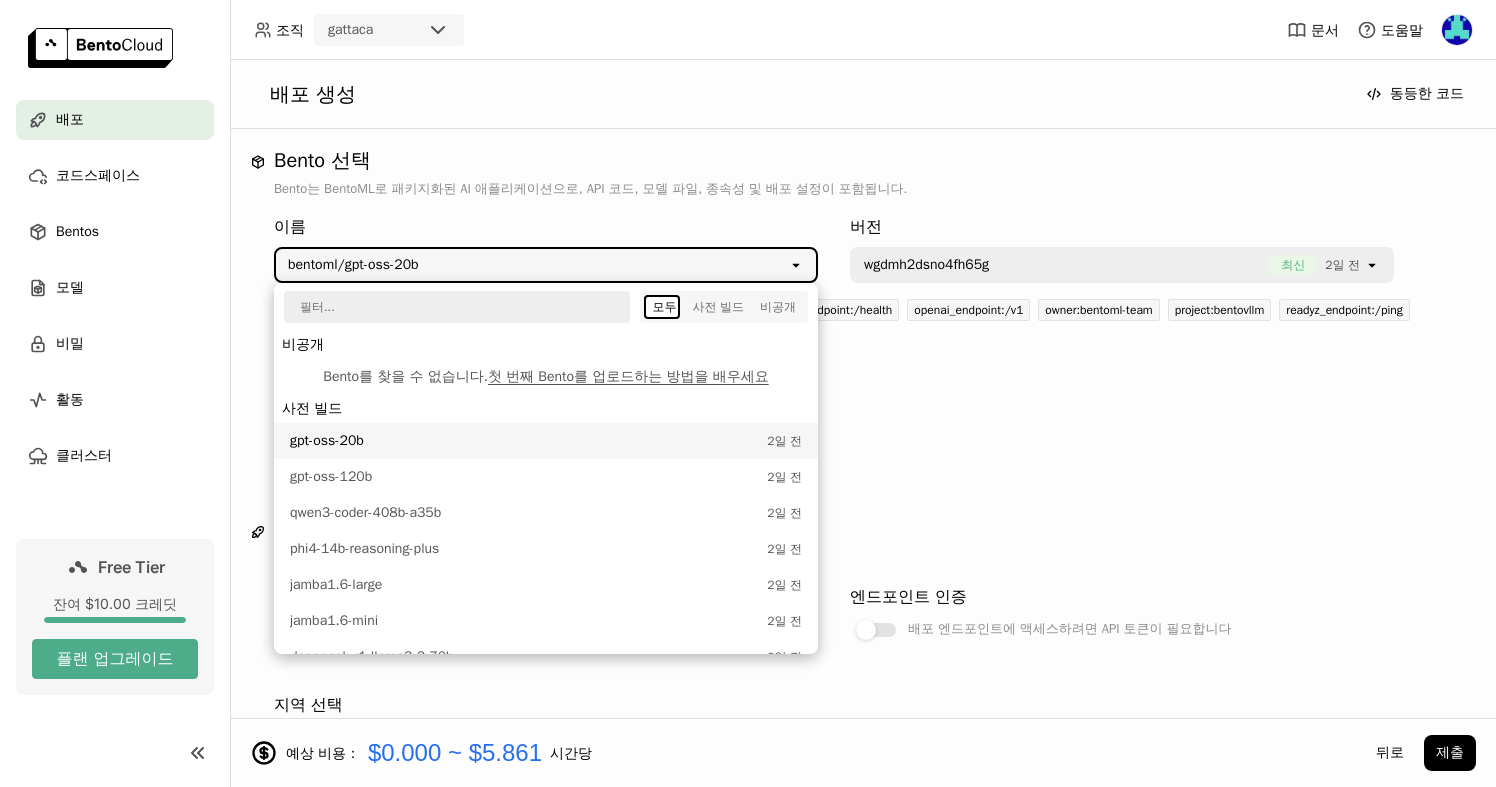 click on "Bento는 BentoML로 패키지화된 AI 애플리케이션으로, API 코드, 모델 파일, 종속성 및 배포 설정이 포함됩니다." at bounding box center [863, 189] 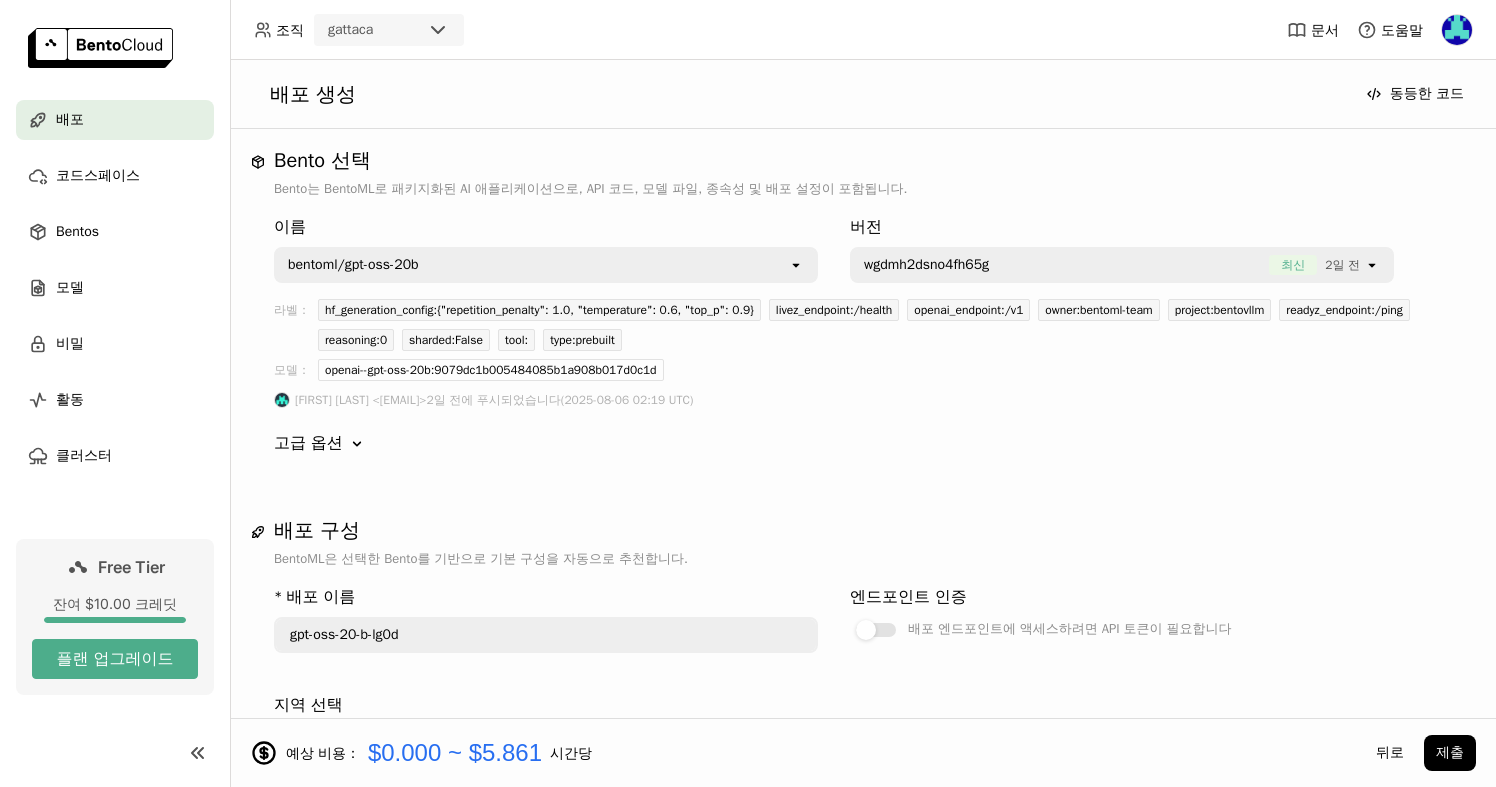 click on "bentoml/gpt-oss-20b" at bounding box center [532, 265] 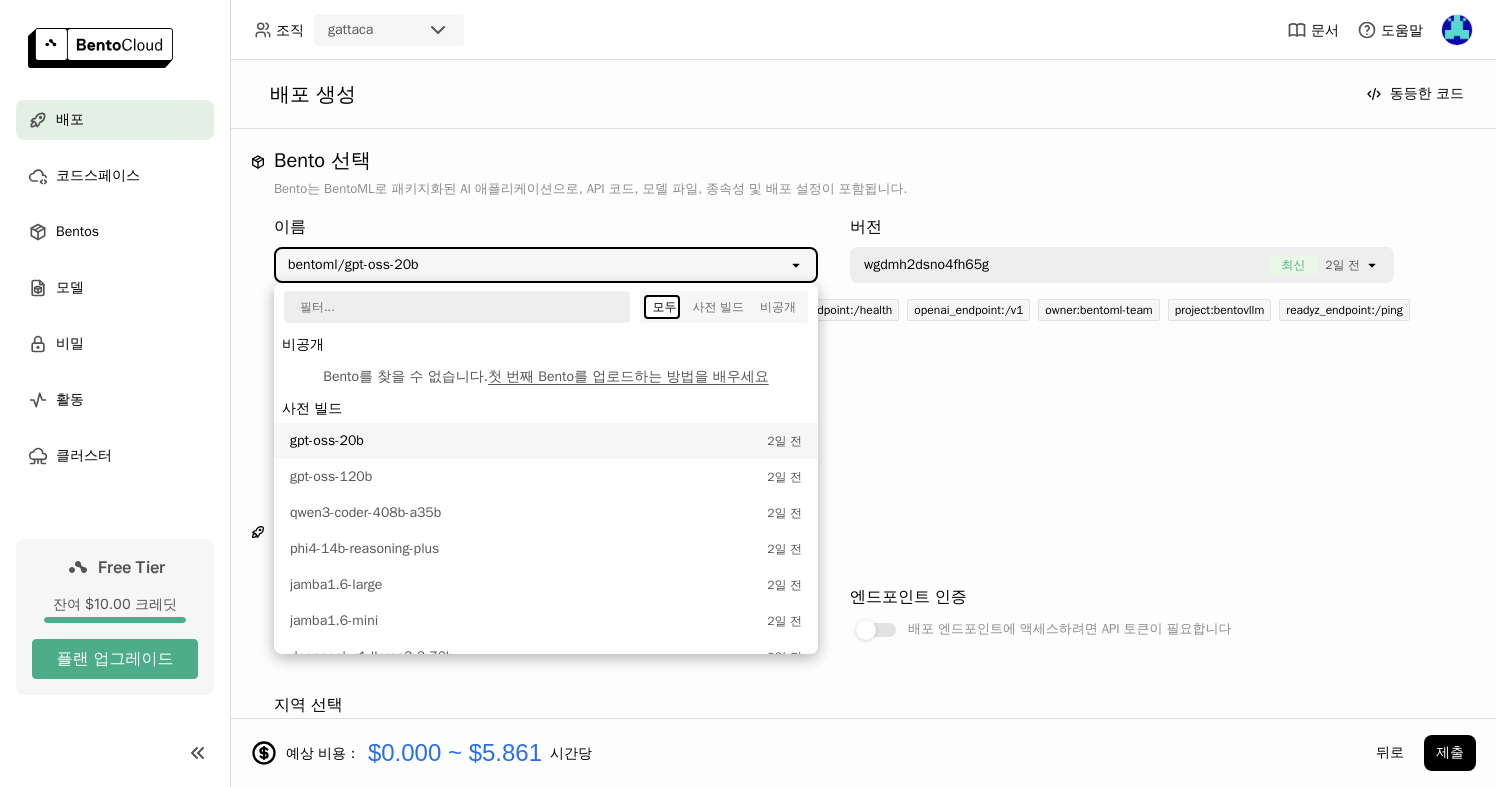 click on "Bento는 BentoML로 패키지화된 AI 애플리케이션으로, API 코드, 모델 파일, 종속성 및 배포 설정이 포함됩니다." at bounding box center (863, 189) 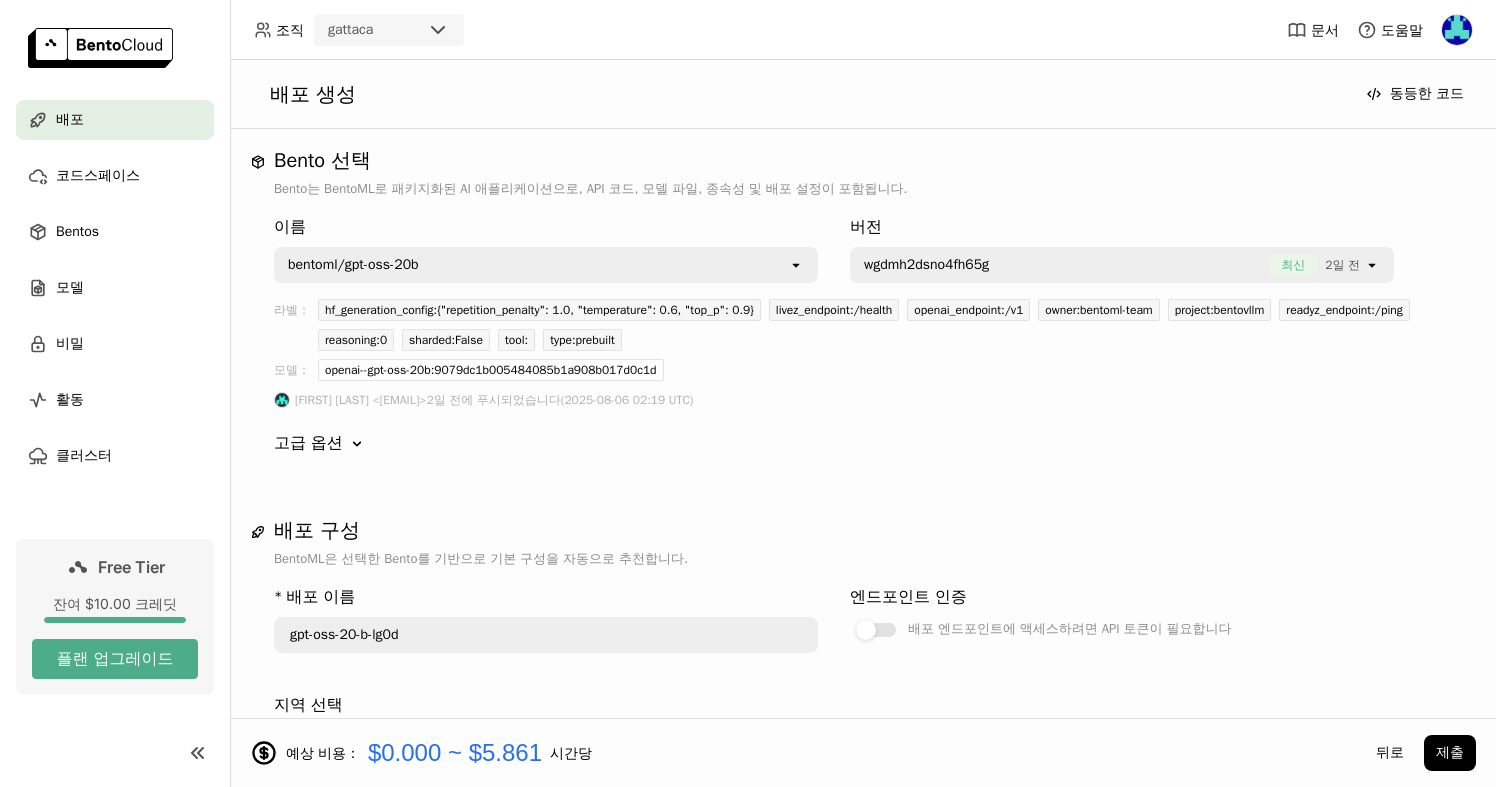 click on "고급 옵션" at bounding box center [308, 443] 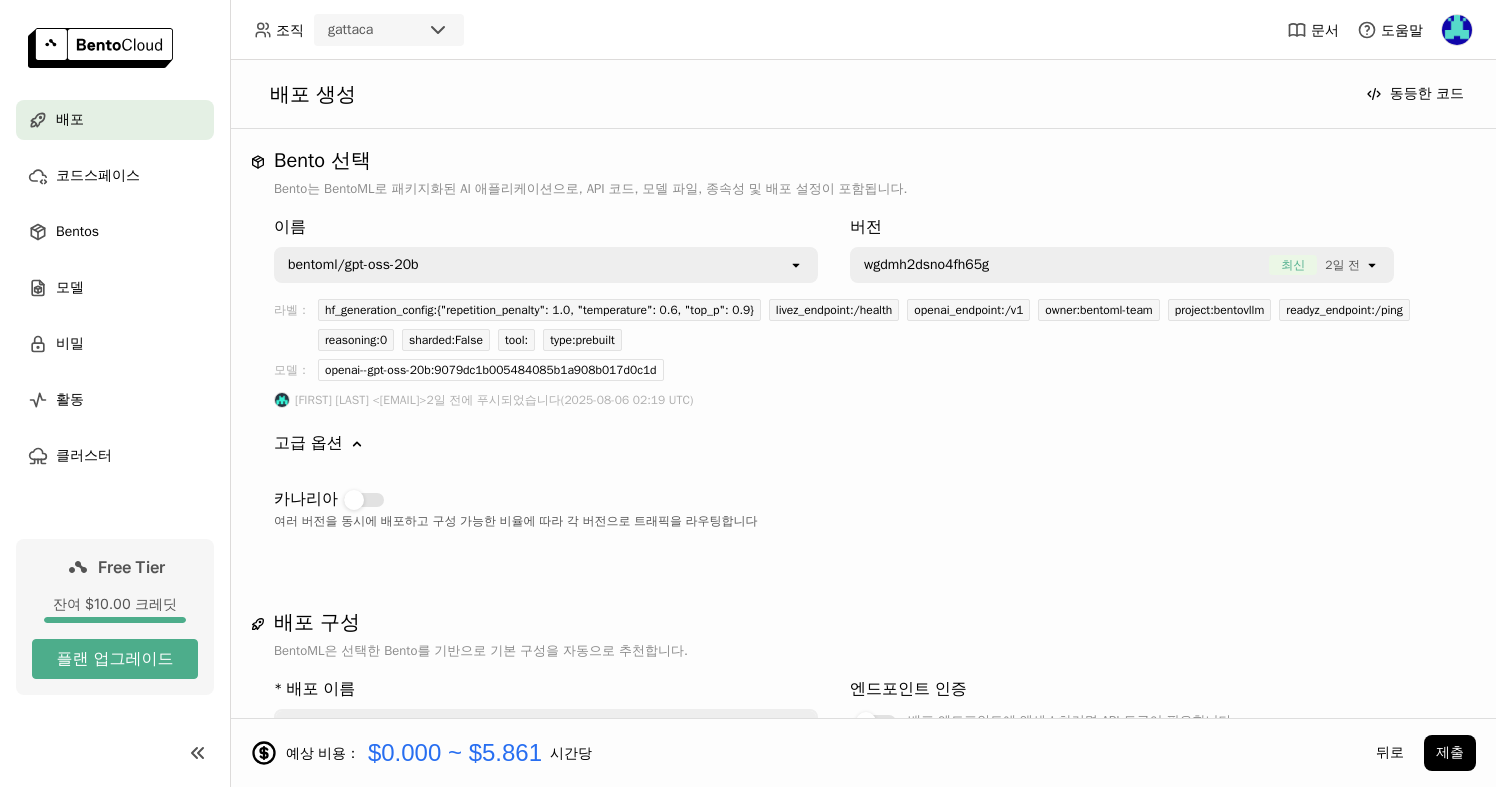 click on "Down" 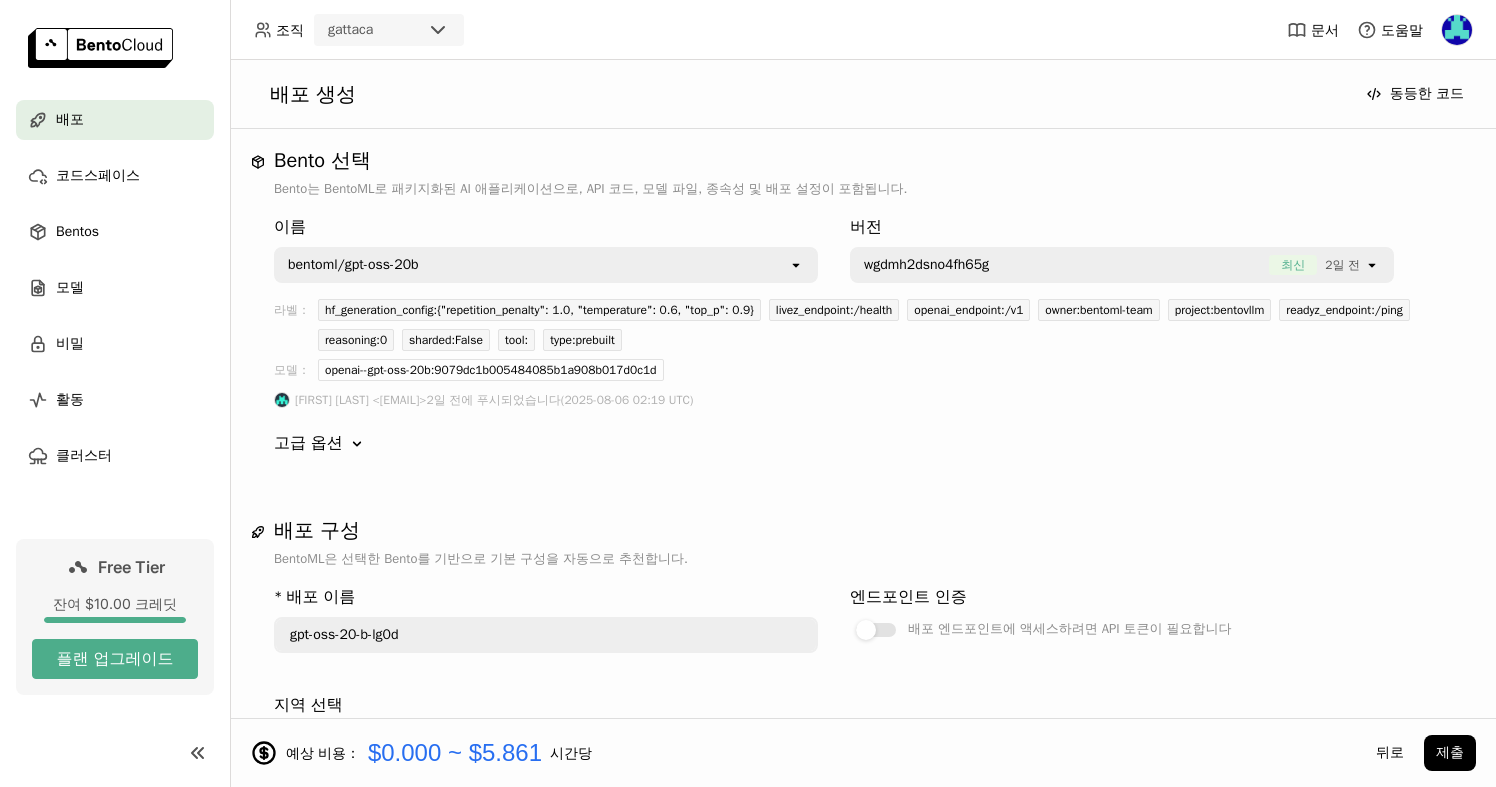 click on "bentoml/gpt-oss-20b" at bounding box center (532, 265) 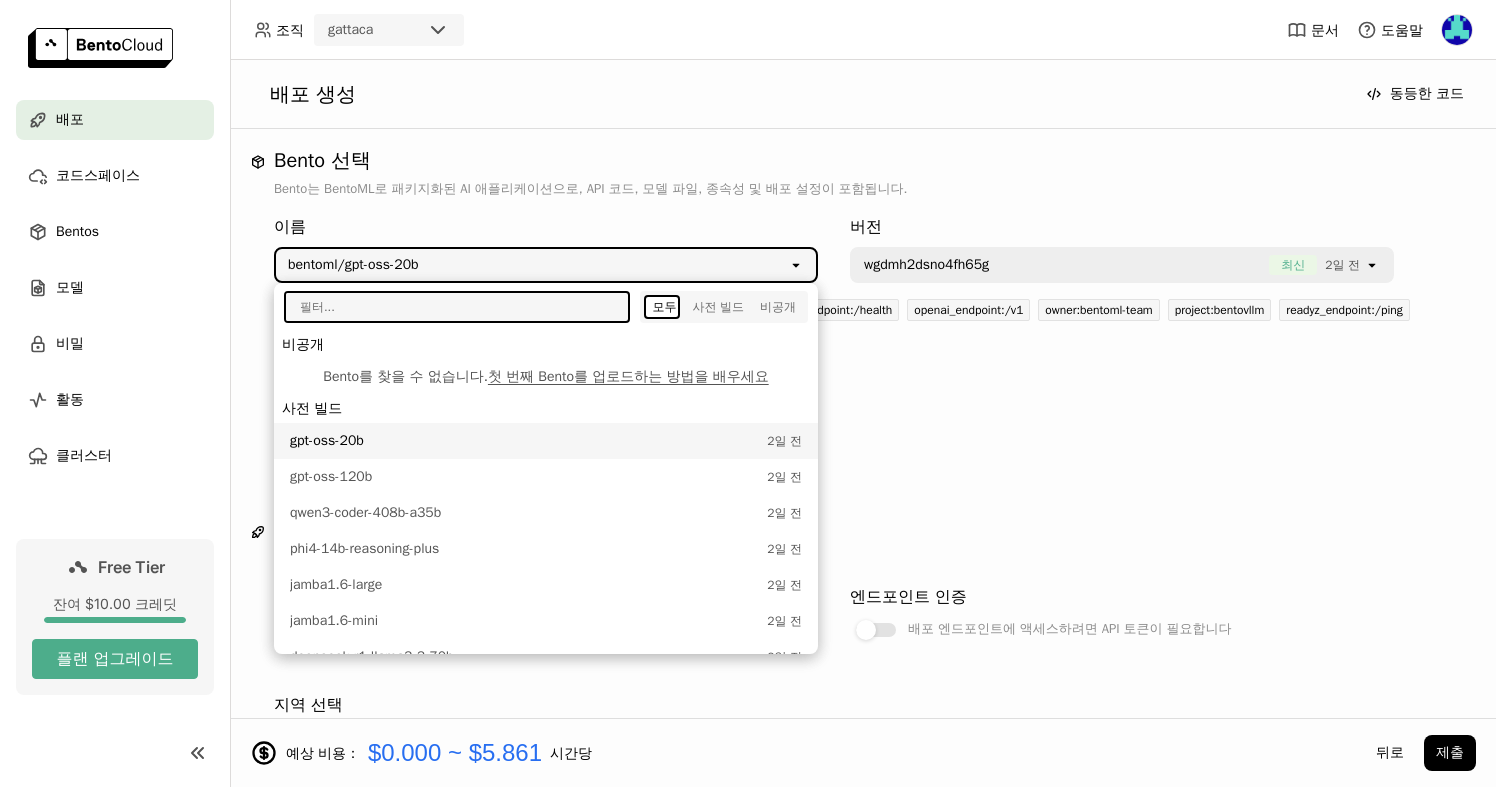 click at bounding box center (450, 307) 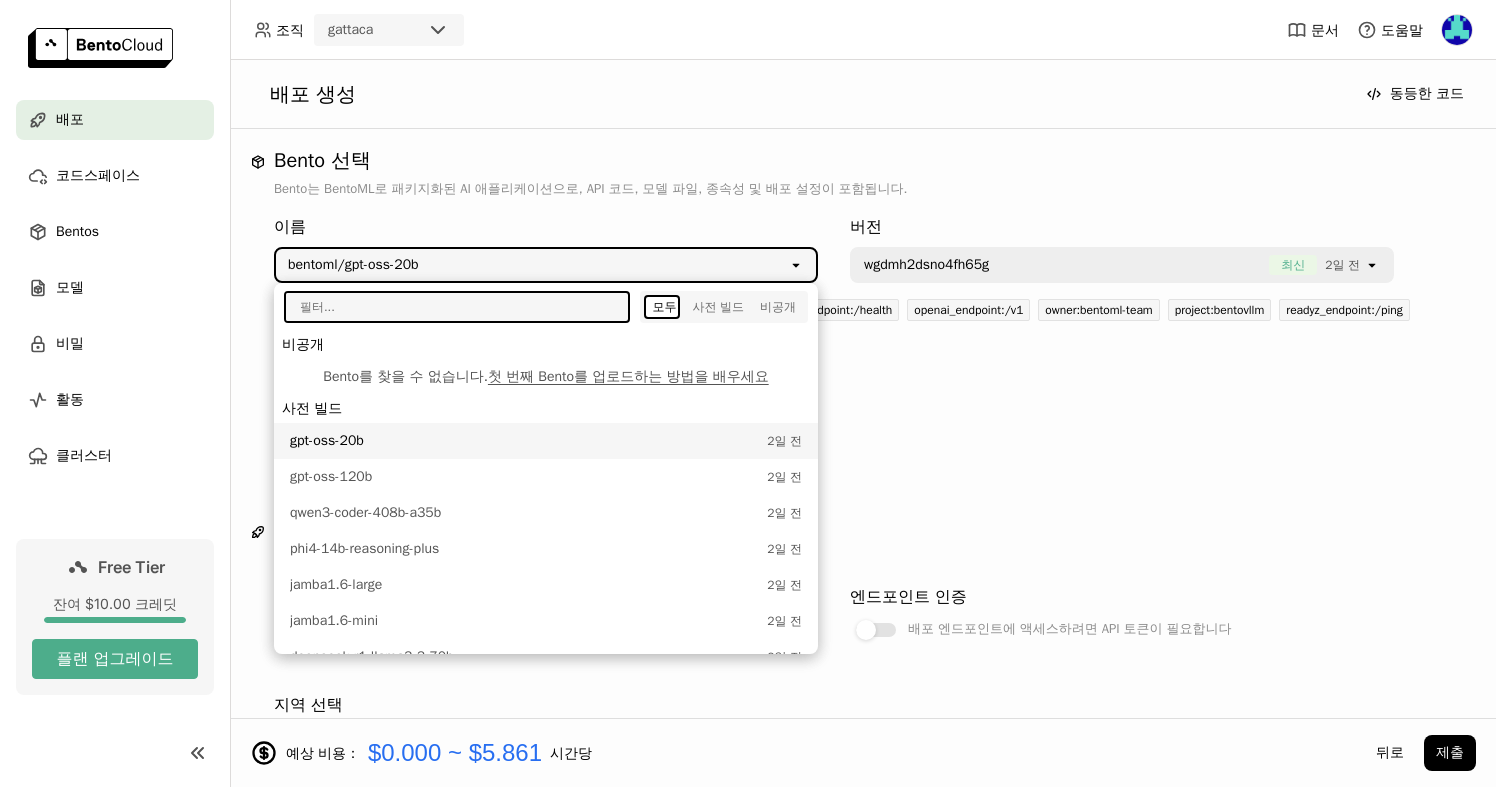 click on "Bento를 찾을 수 없습니다.  첫 번째 Bento를 업로드하는 방법을 배우세요" at bounding box center [546, 377] 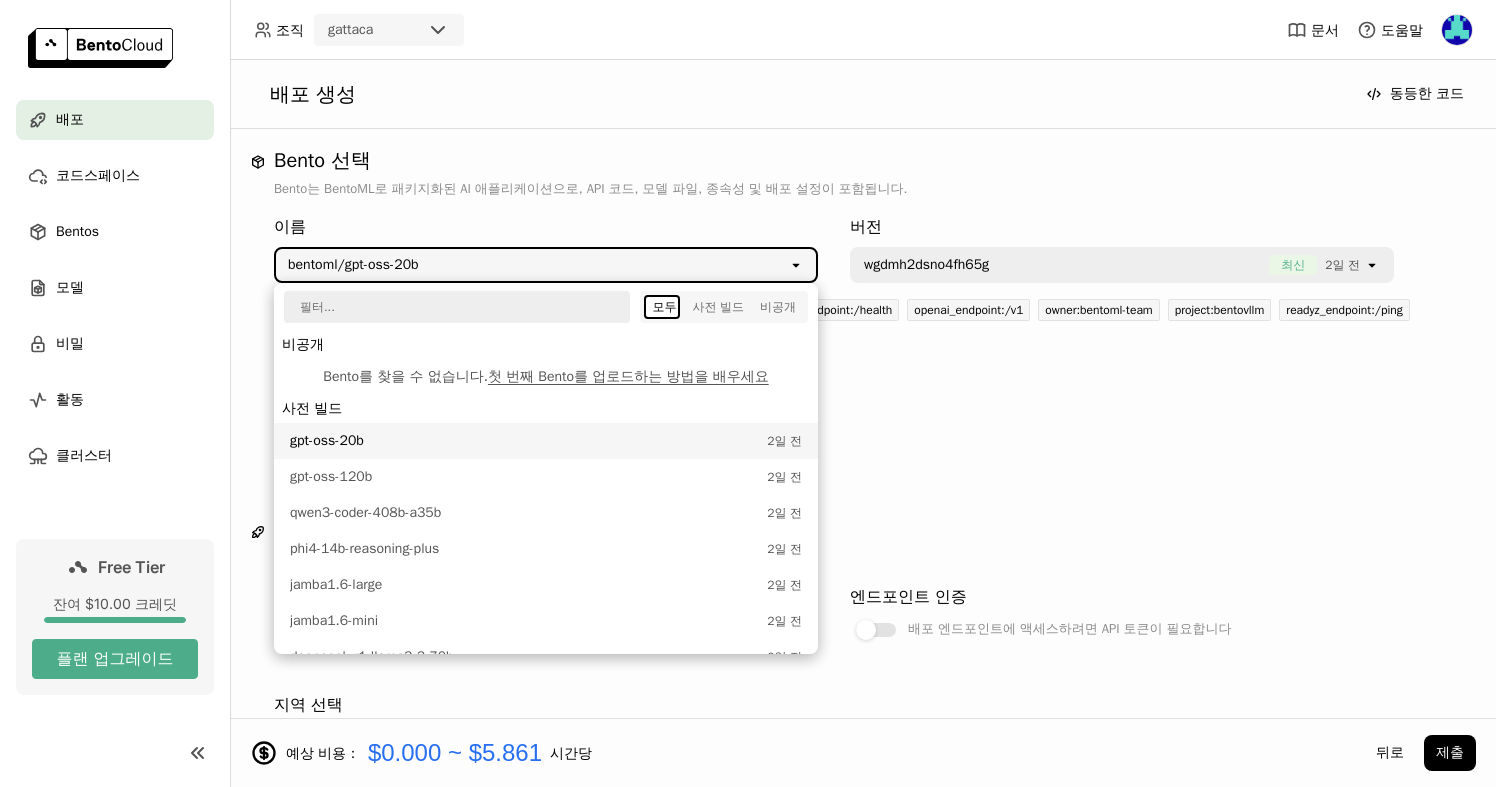 click on "openai--gpt-oss-20b:9079dc1b005484085b1a908b017d0c1d" at bounding box center (885, 374) 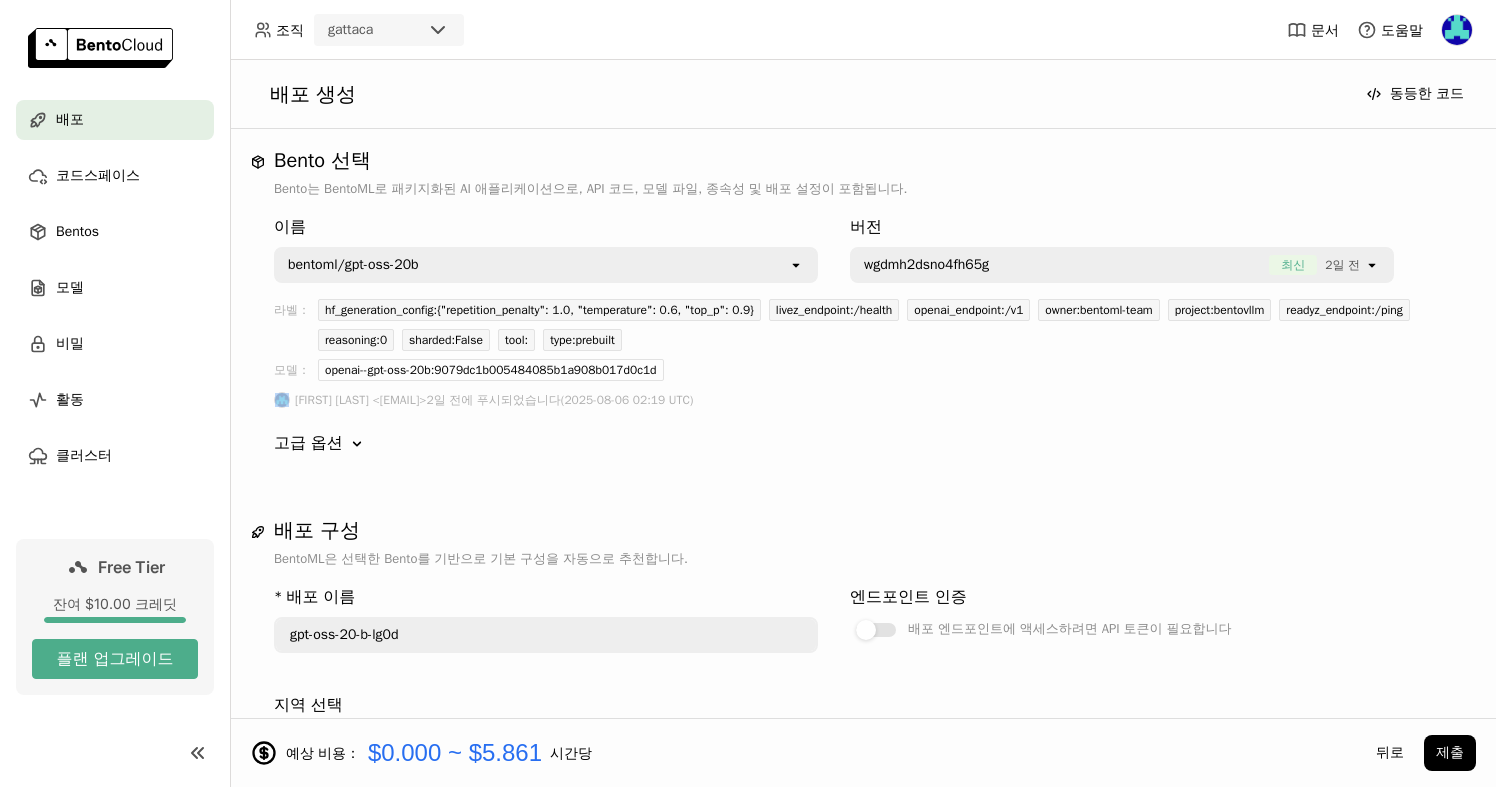 click on "openai--gpt-oss-20b:9079dc1b005484085b1a908b017d0c1d" at bounding box center [885, 374] 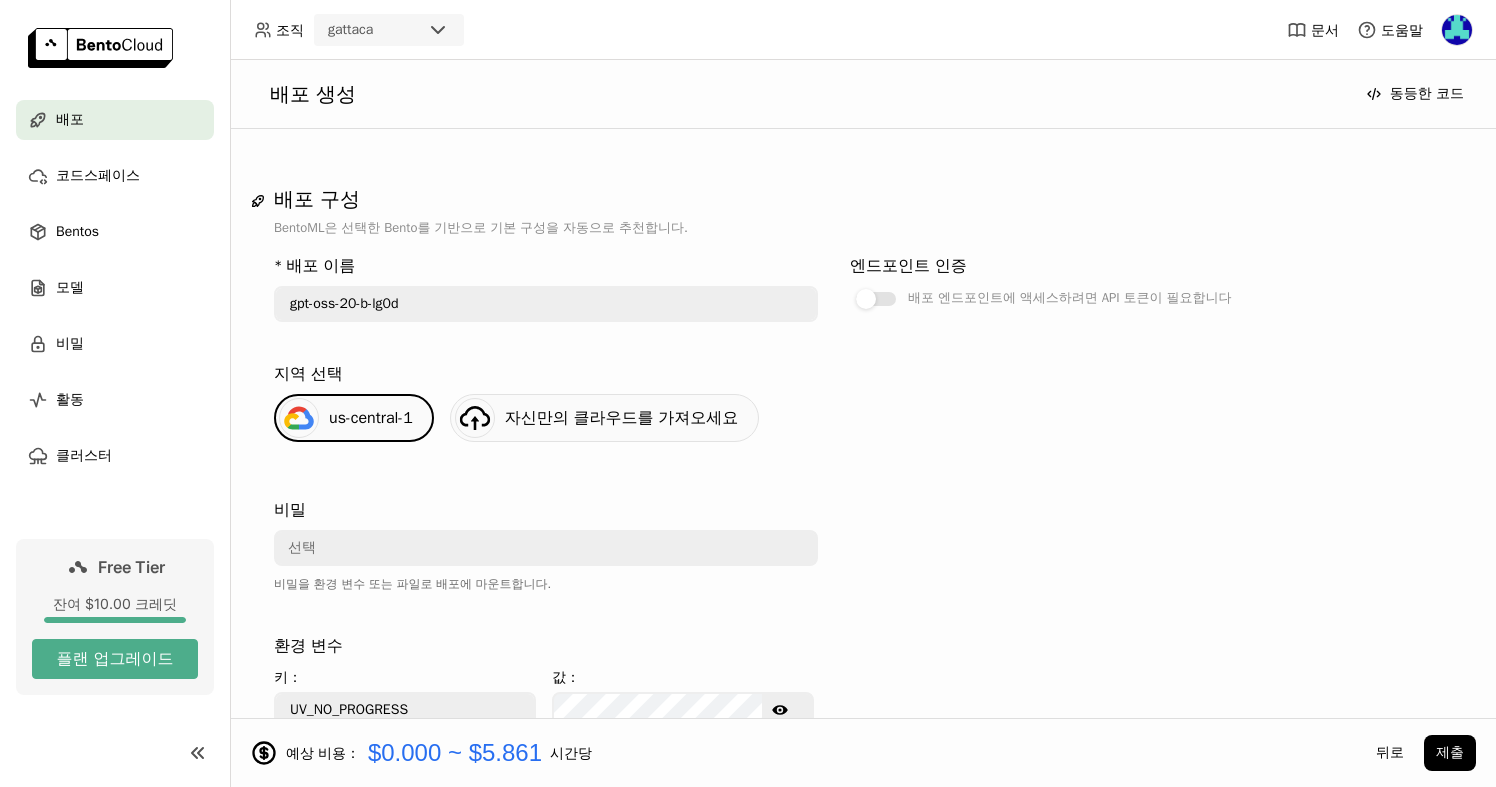 scroll, scrollTop: 335, scrollLeft: 0, axis: vertical 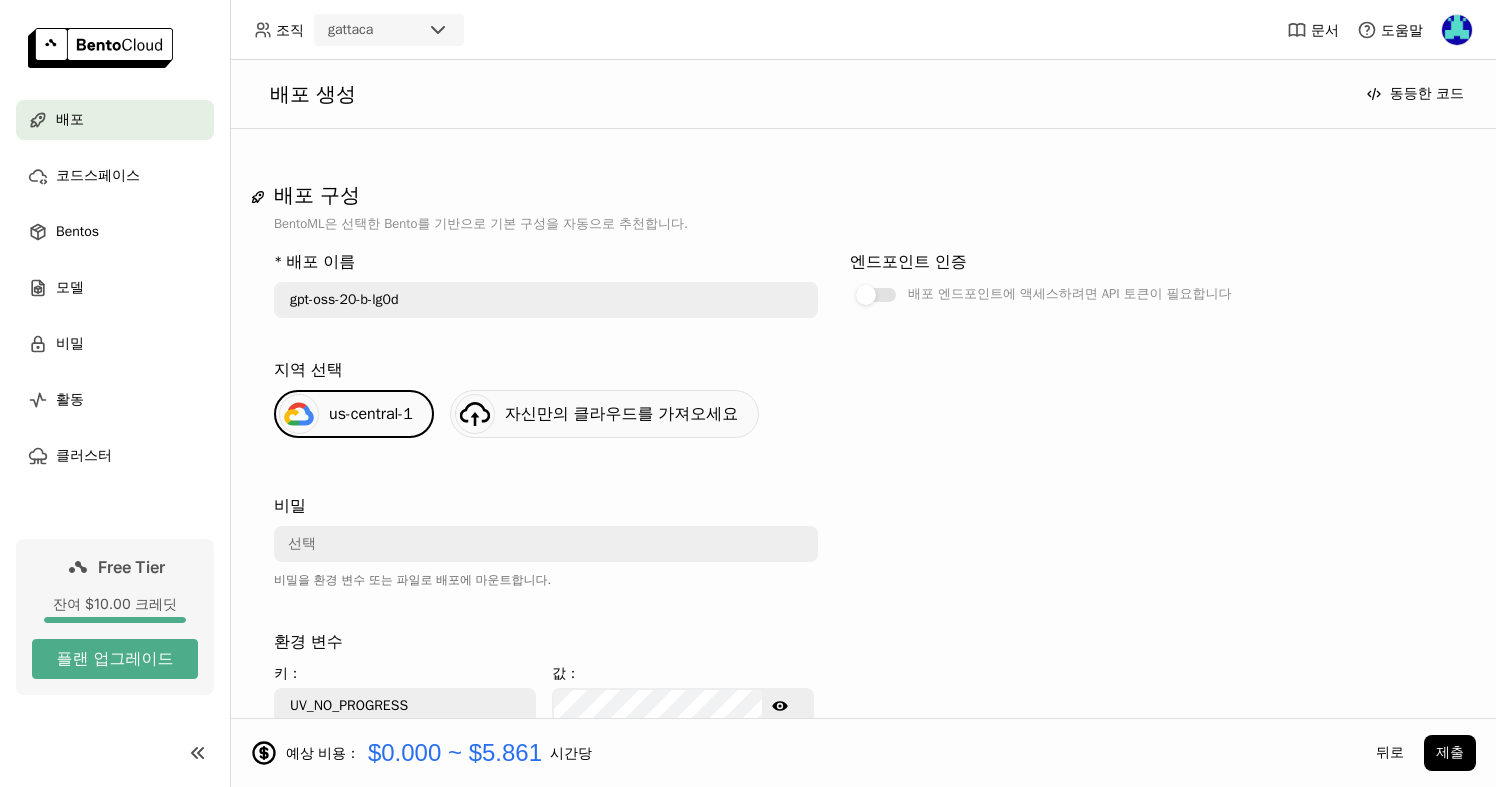 click on "자신만의 클라우드를 가져오세요" at bounding box center [622, 414] 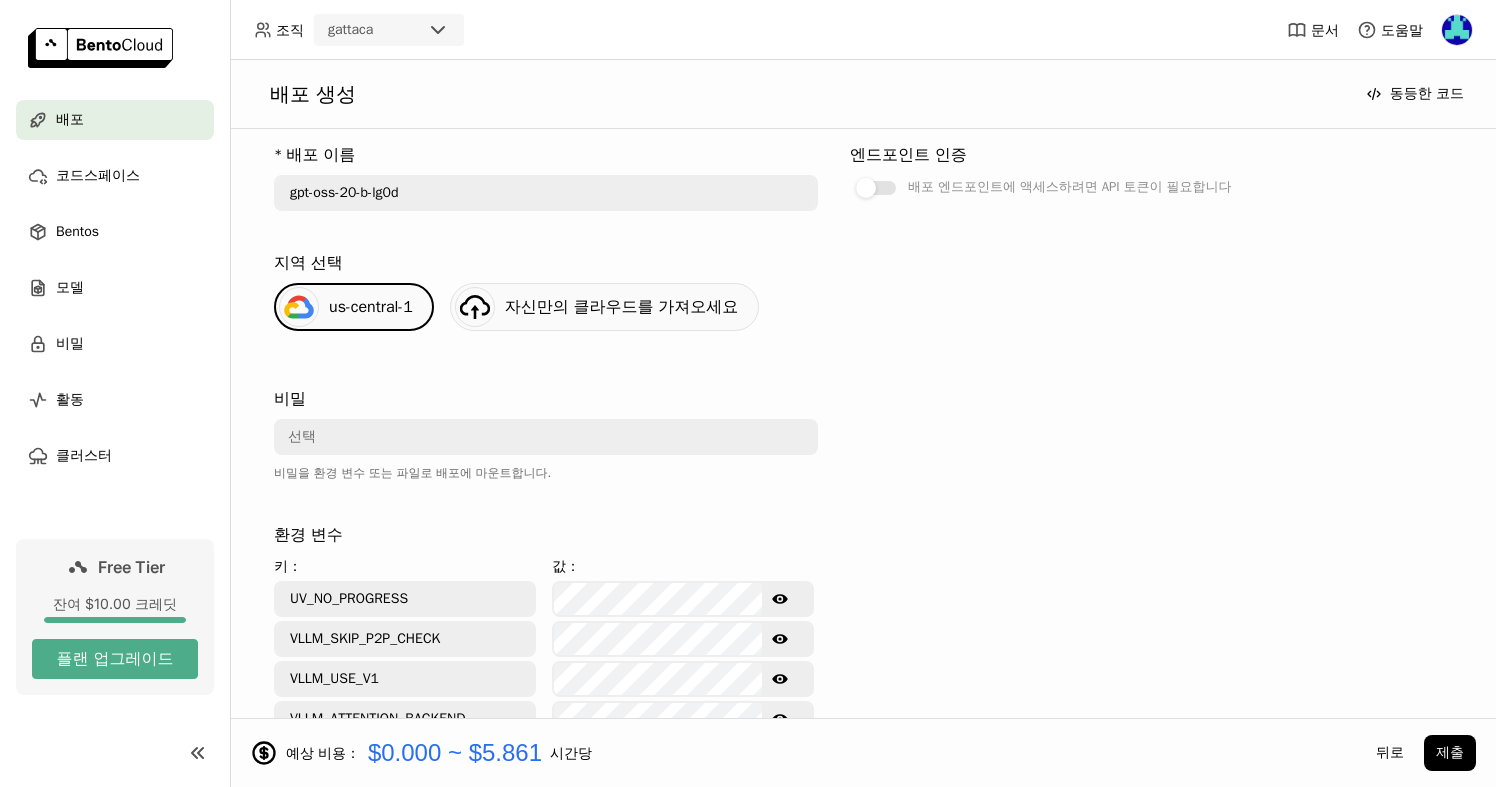 scroll, scrollTop: 452, scrollLeft: 0, axis: vertical 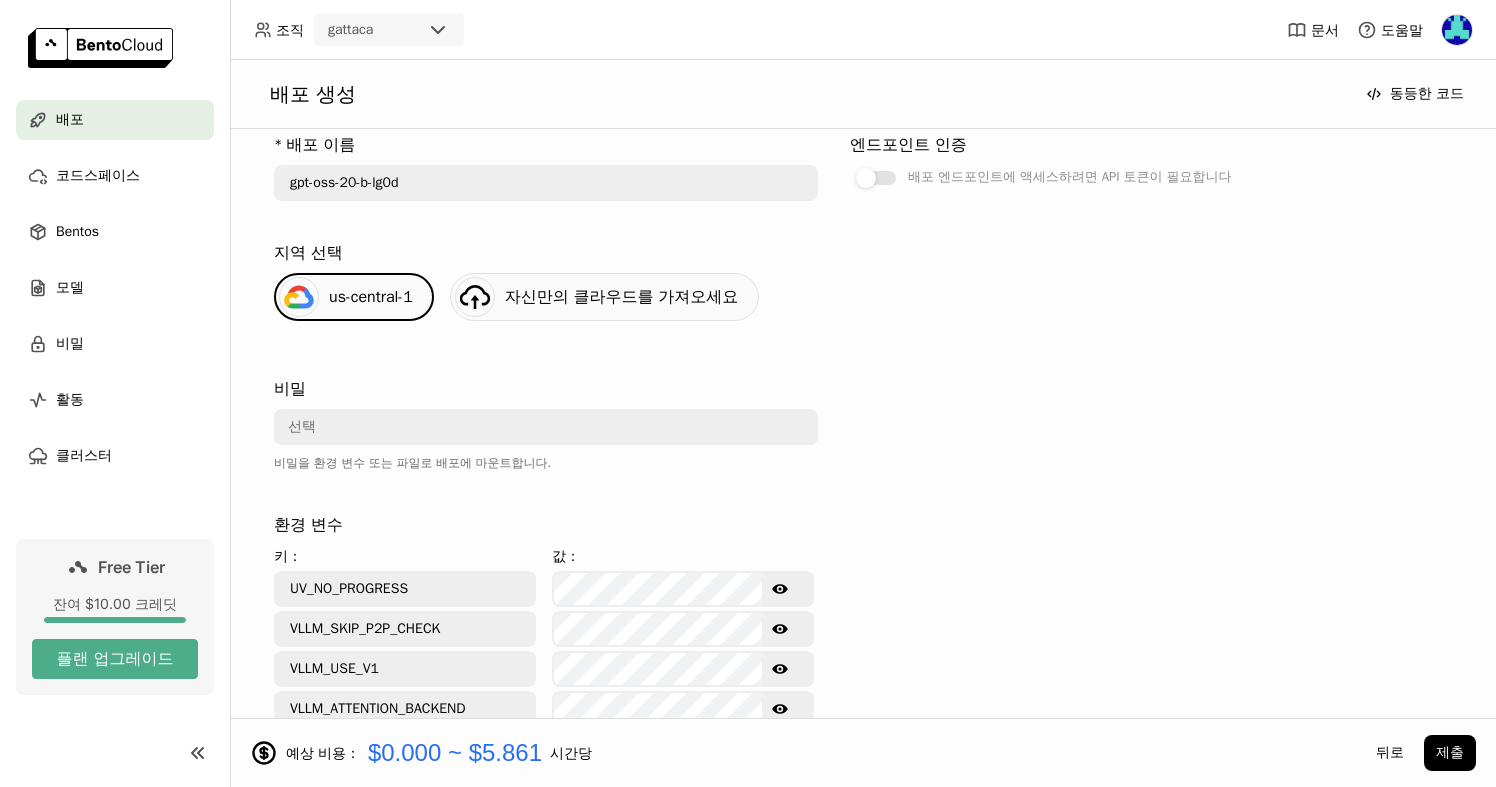 click on "선택" at bounding box center (540, 427) 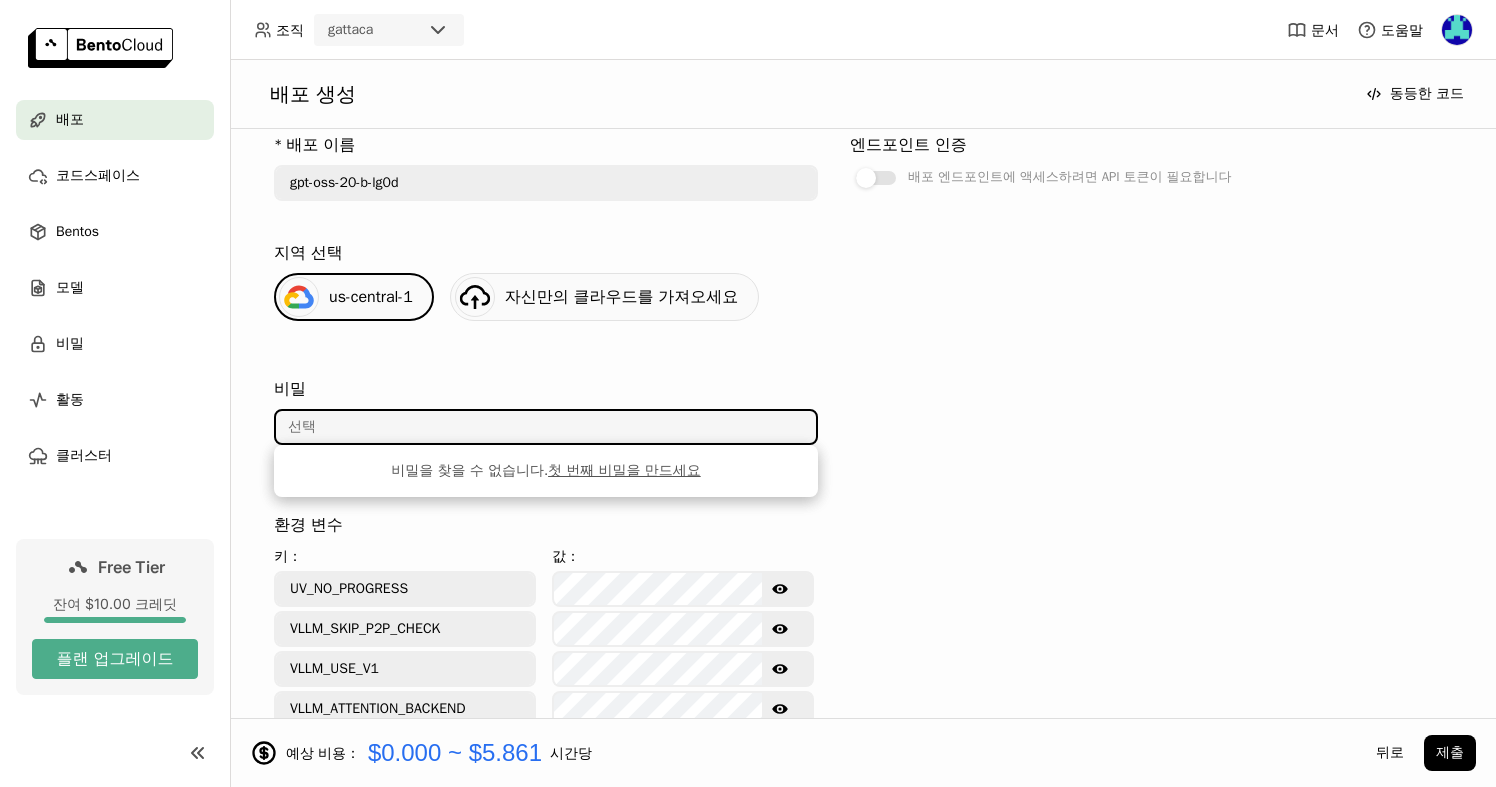 click on "비밀" at bounding box center [546, 389] 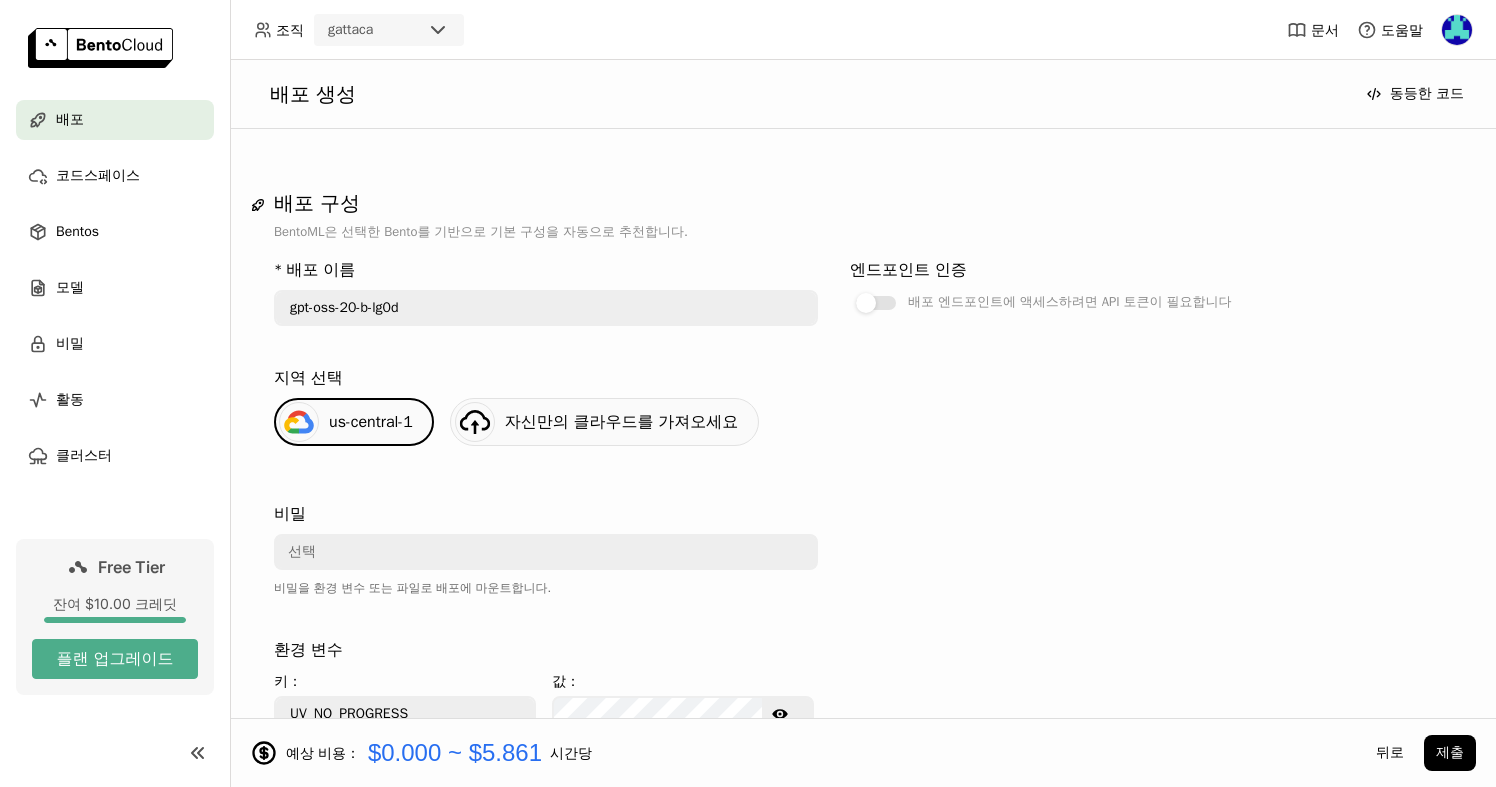 scroll, scrollTop: 331, scrollLeft: 0, axis: vertical 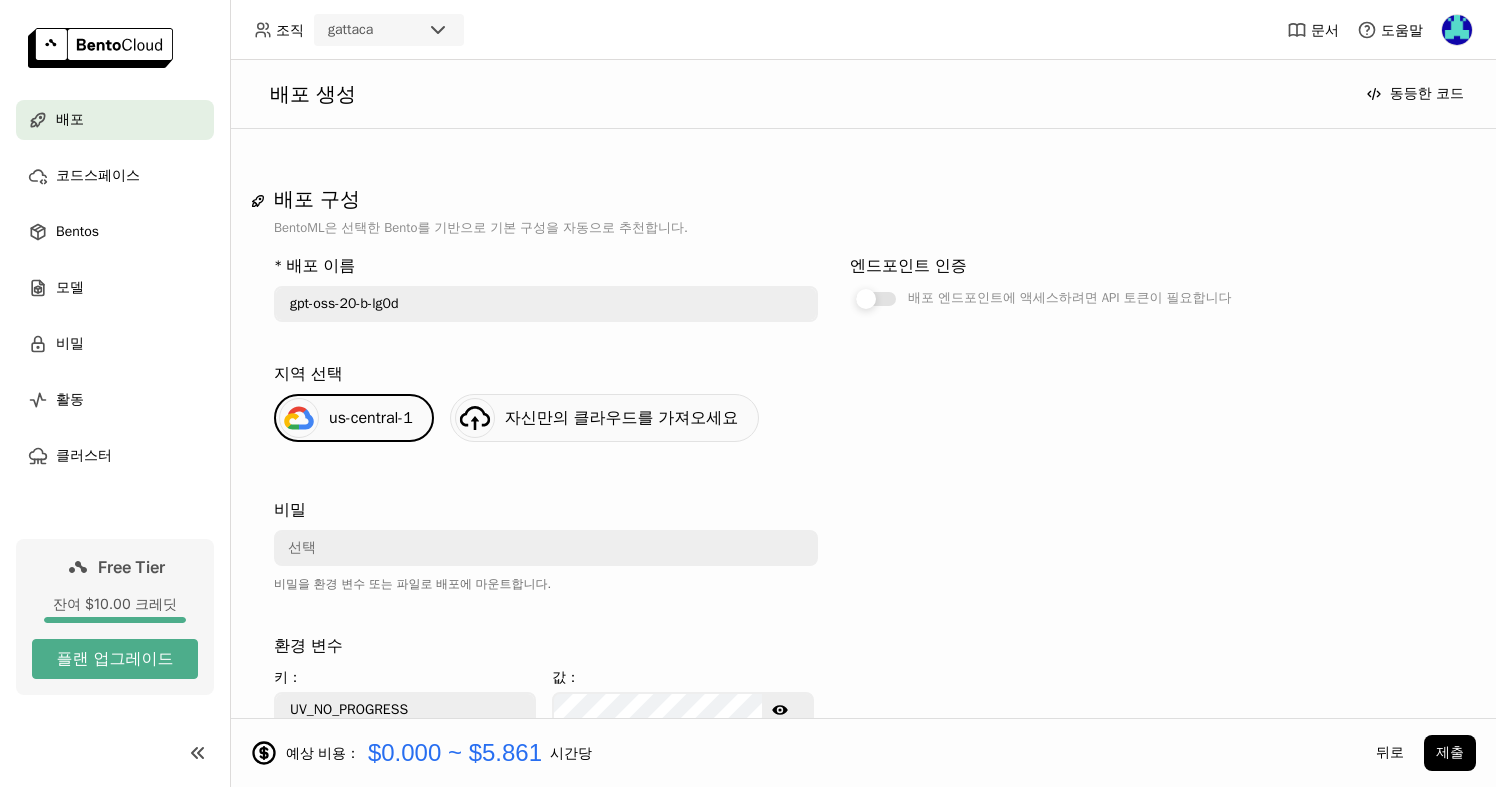 click at bounding box center [876, 299] 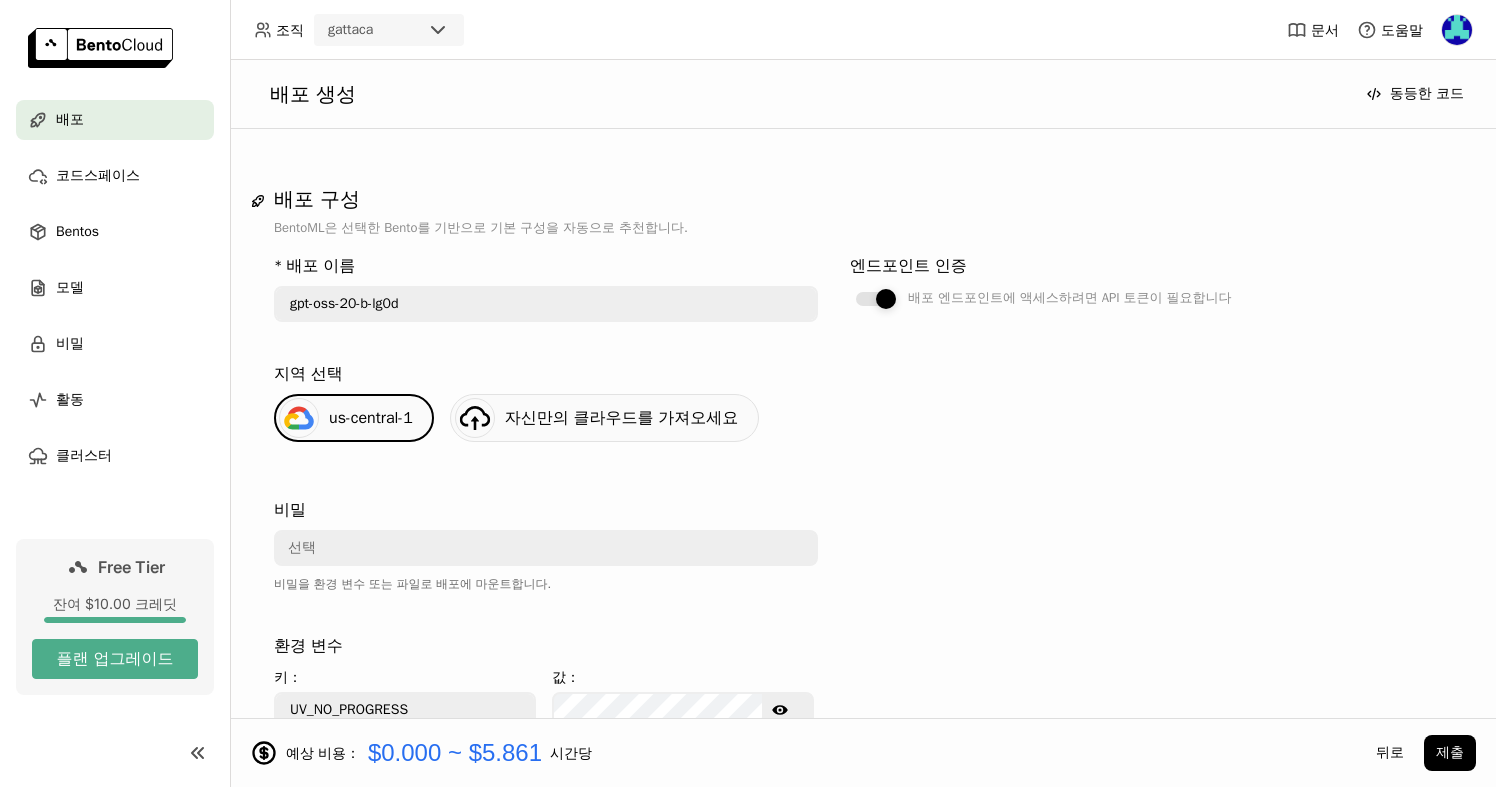 click at bounding box center (886, 299) 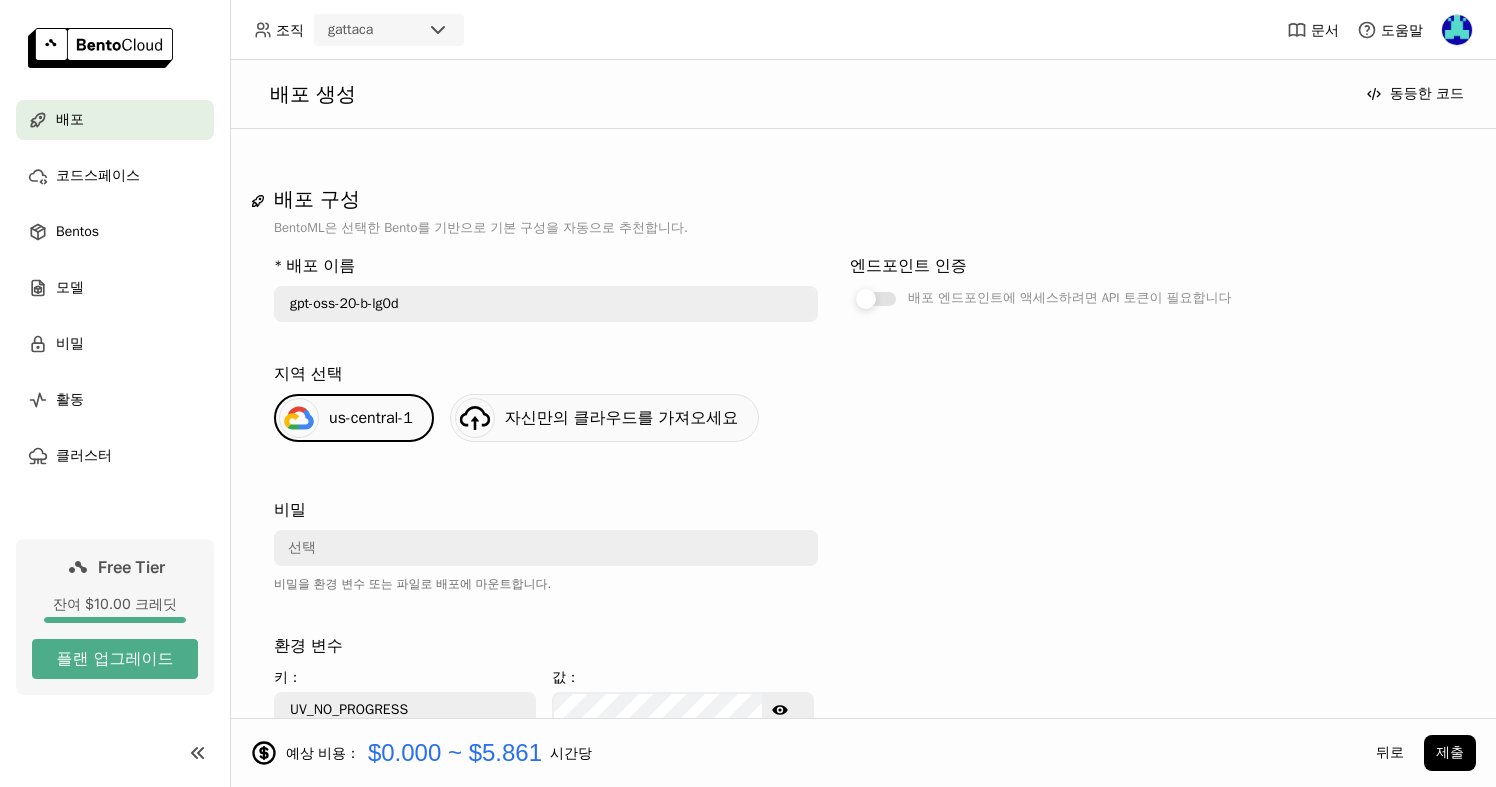 click at bounding box center [876, 299] 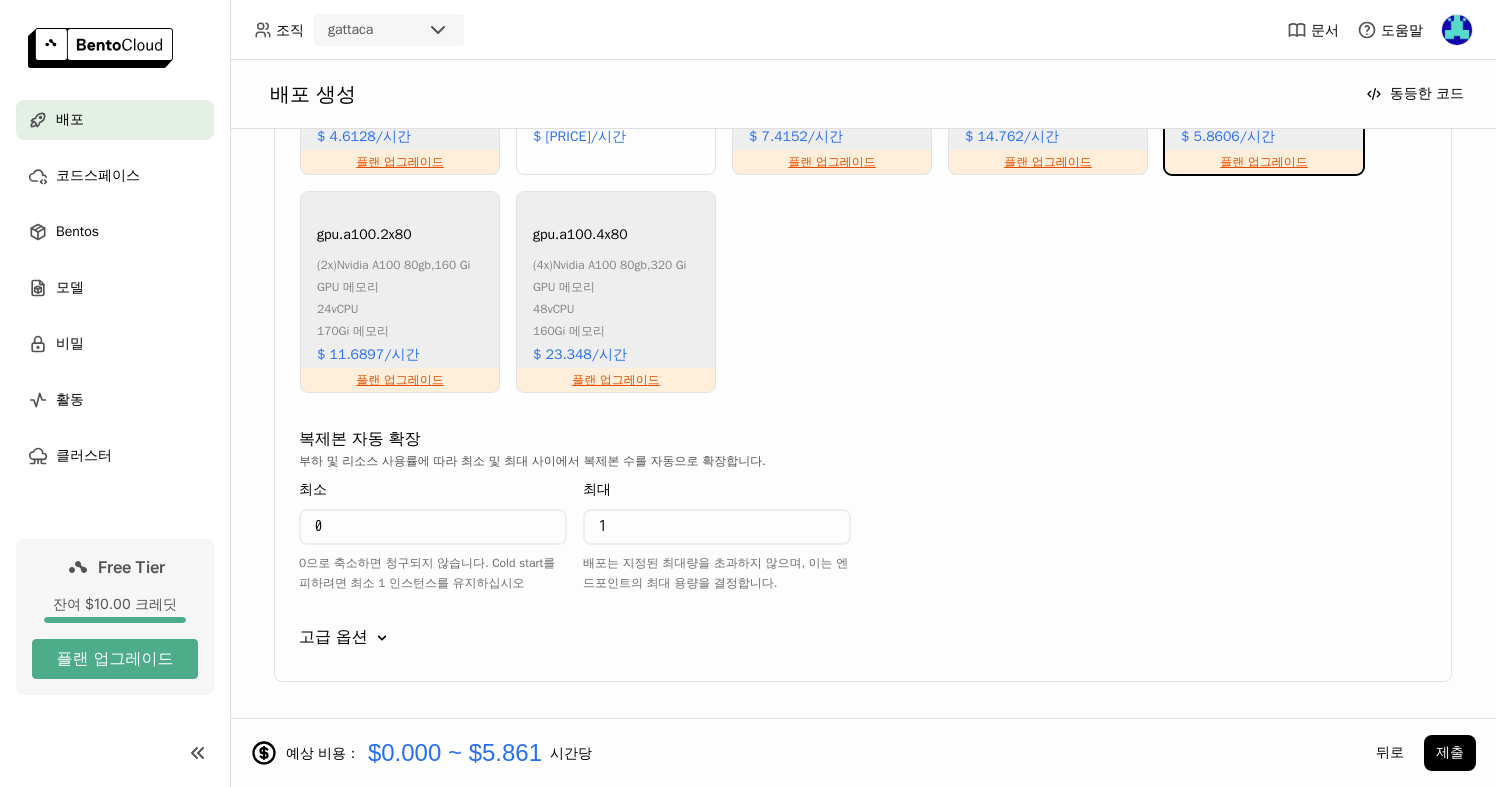 scroll, scrollTop: 1775, scrollLeft: 0, axis: vertical 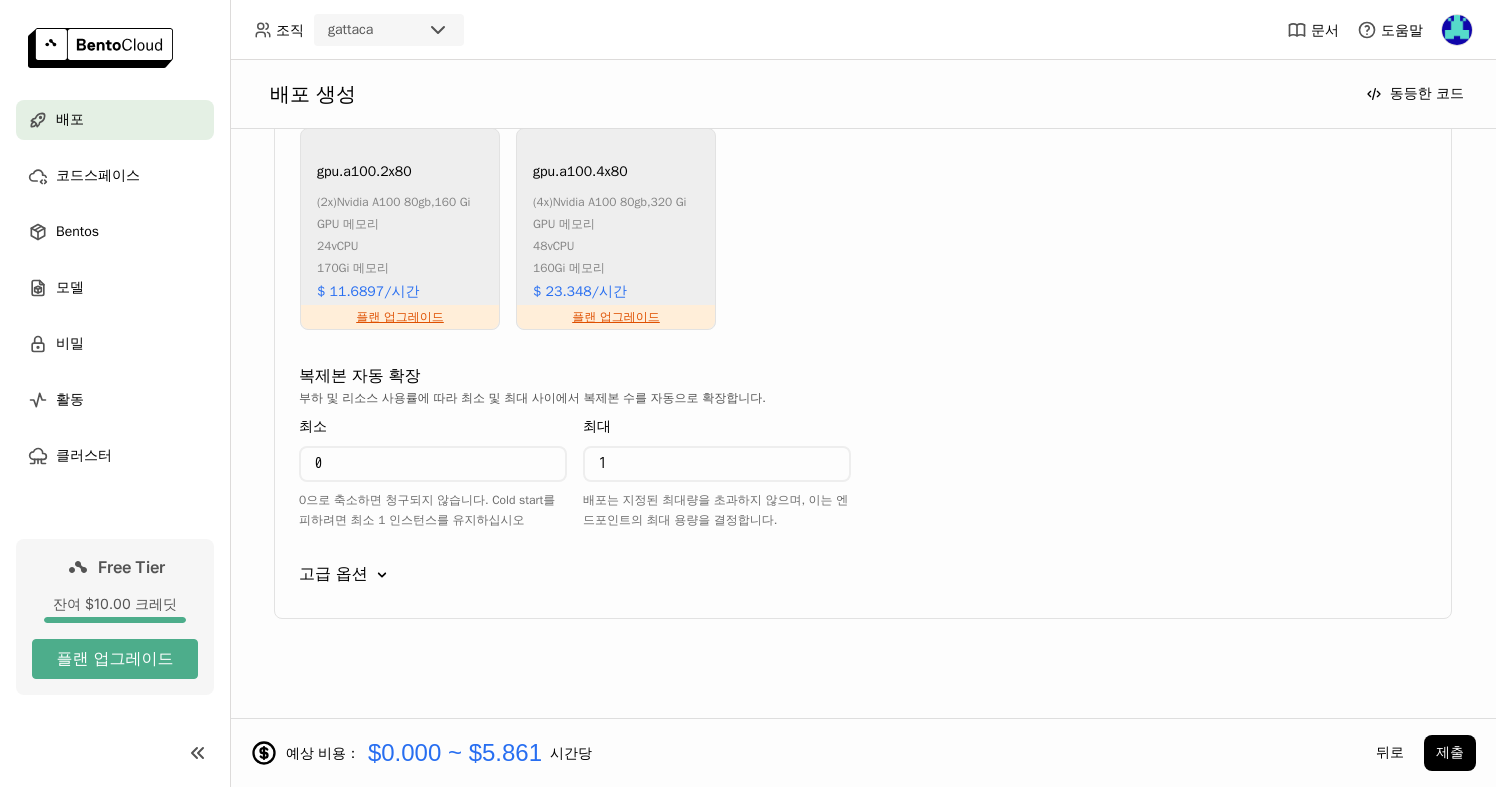 click on "고급 옵션 Down" at bounding box center (863, 574) 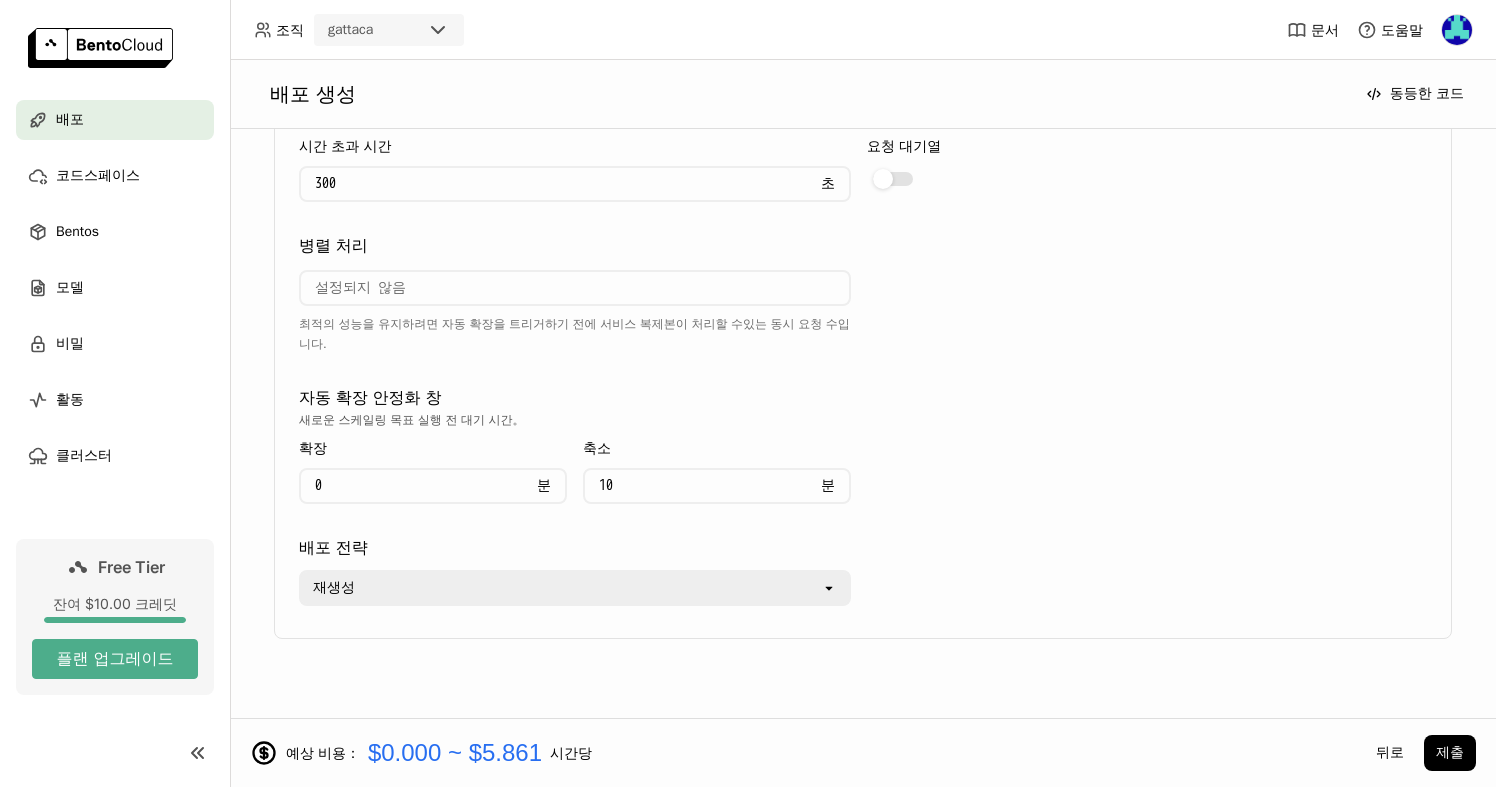scroll, scrollTop: 2288, scrollLeft: 0, axis: vertical 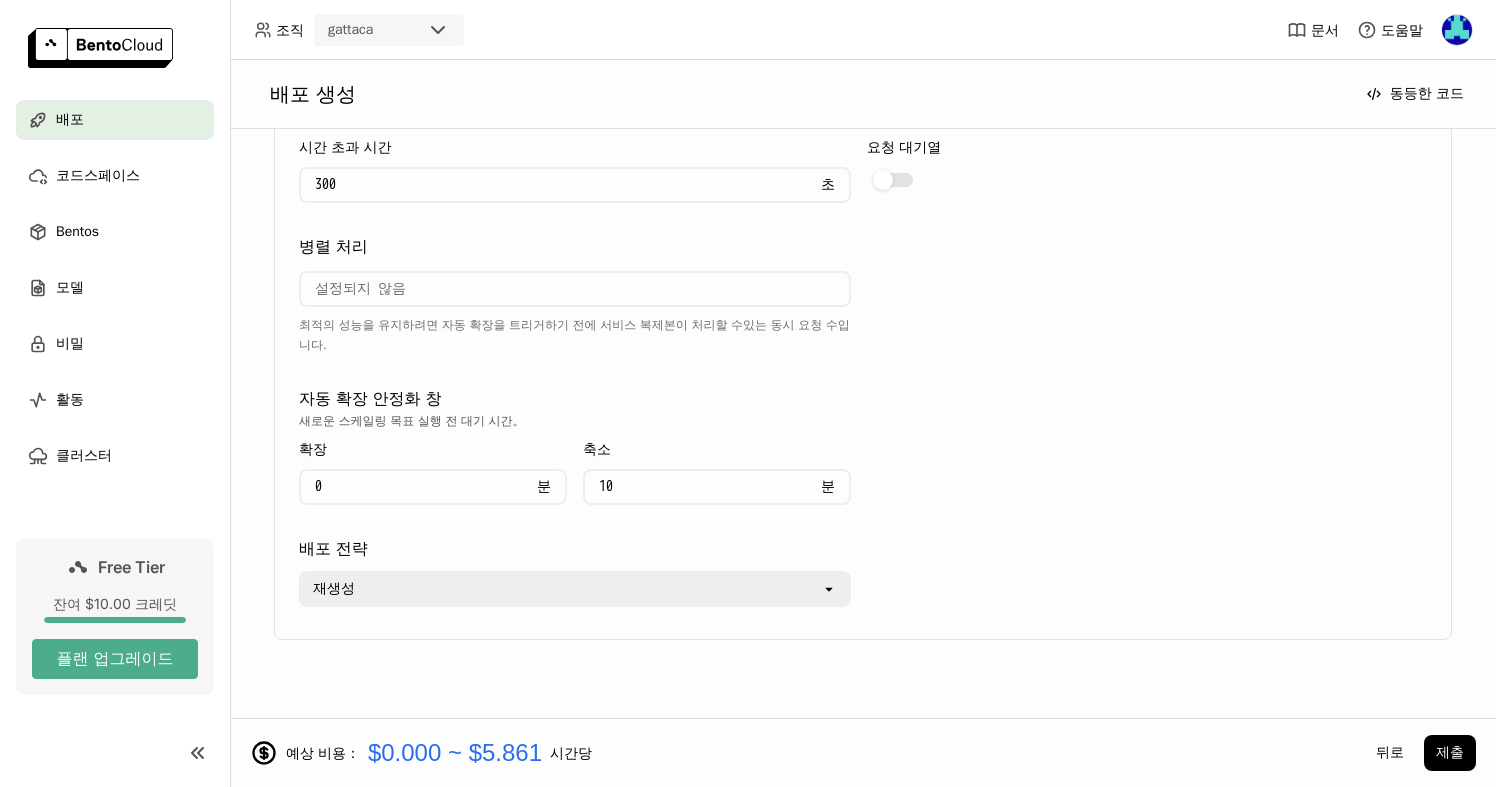 click on "재생성" at bounding box center [561, 589] 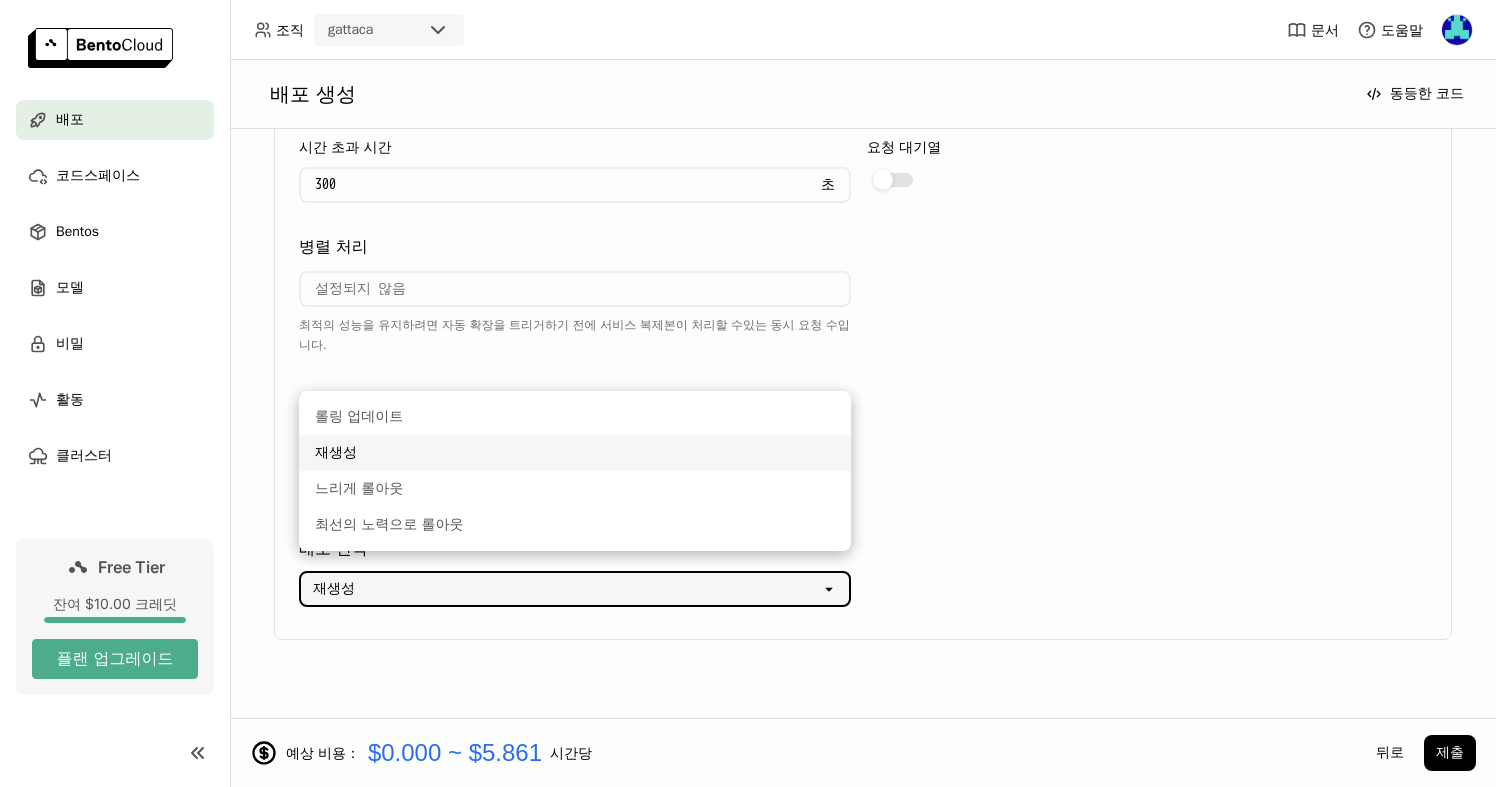 click on "재생성" at bounding box center (561, 589) 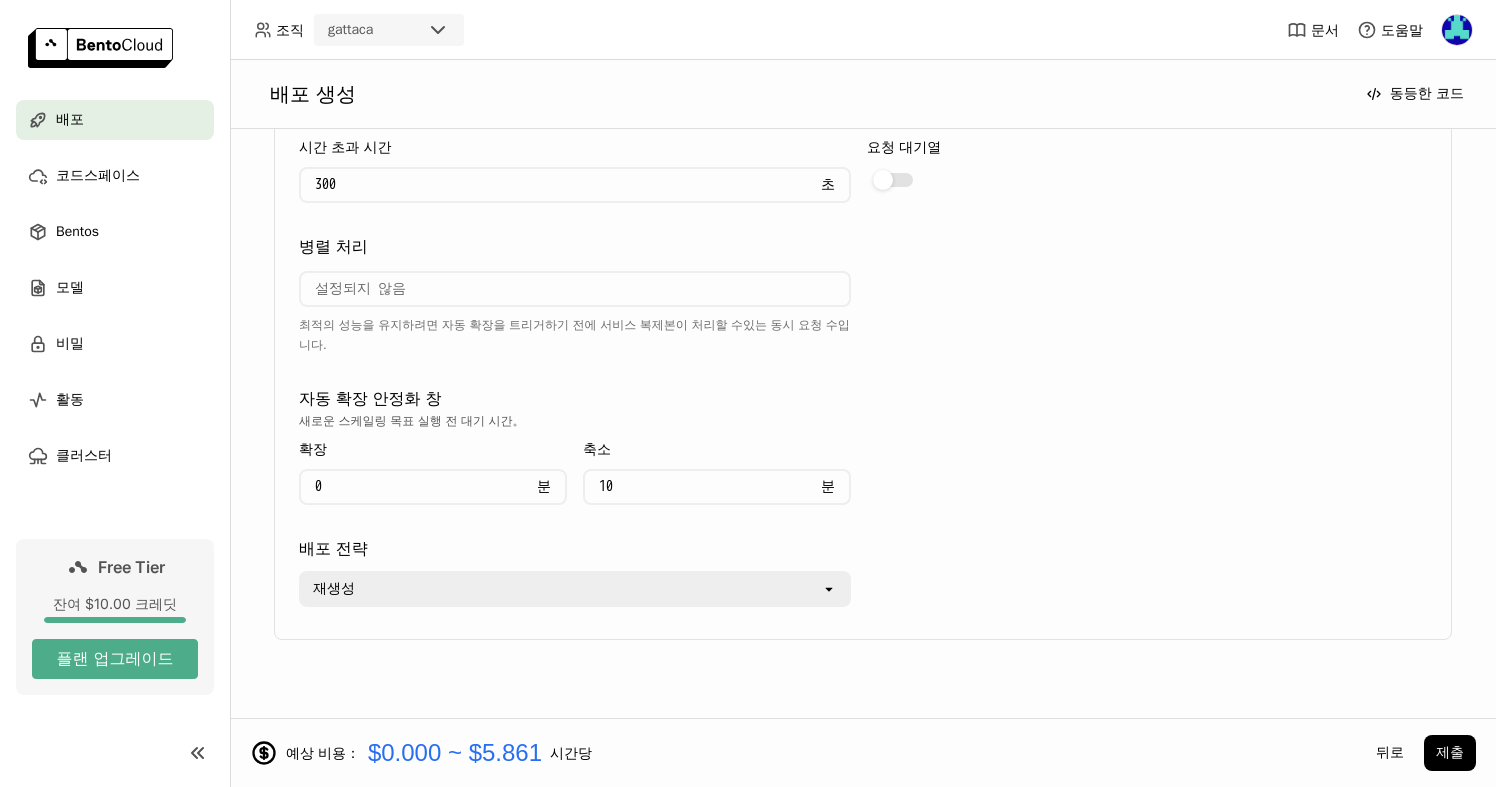 click on "재생성" at bounding box center [561, 589] 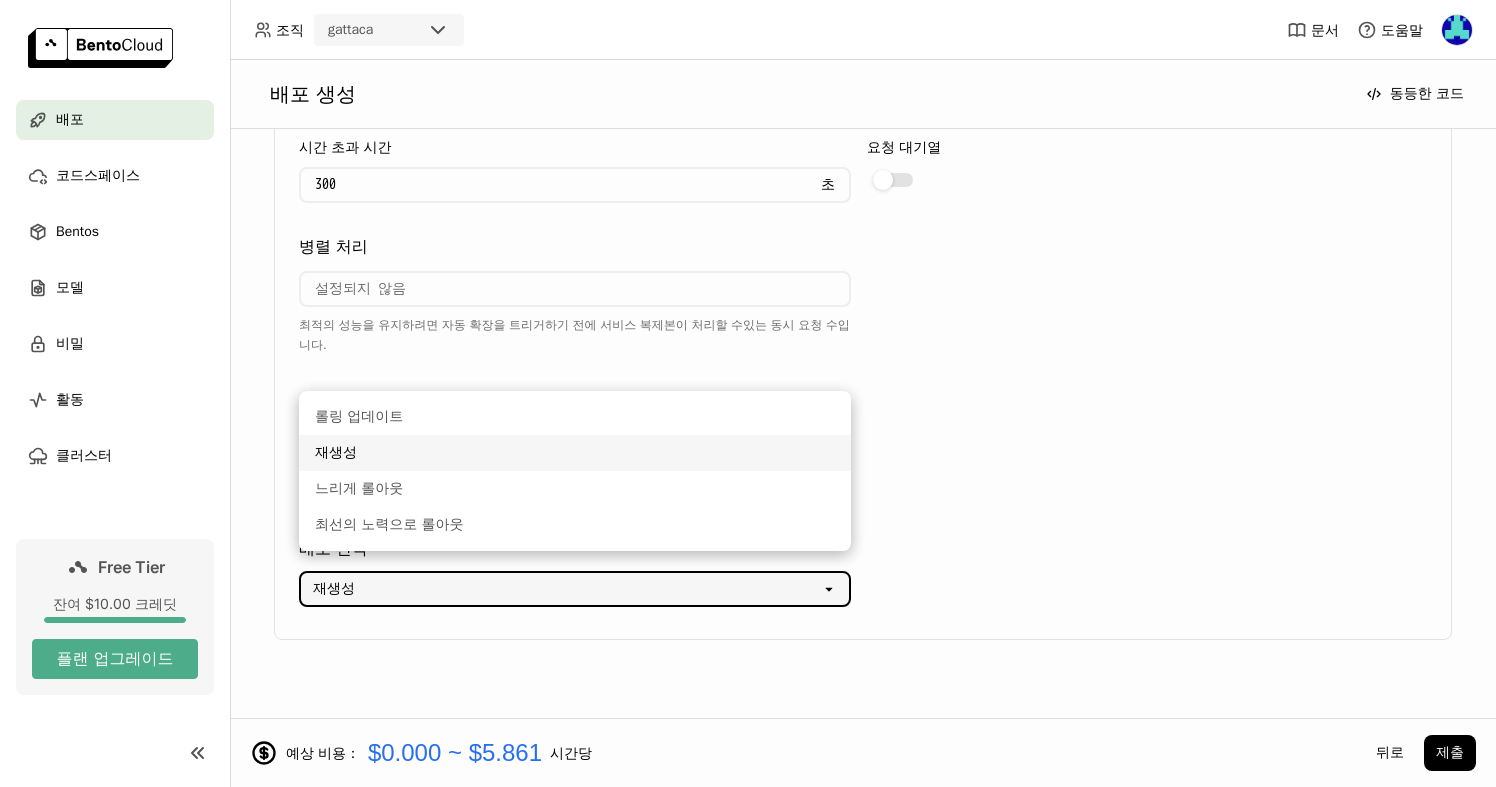 click on "재생성 open" at bounding box center (863, 584) 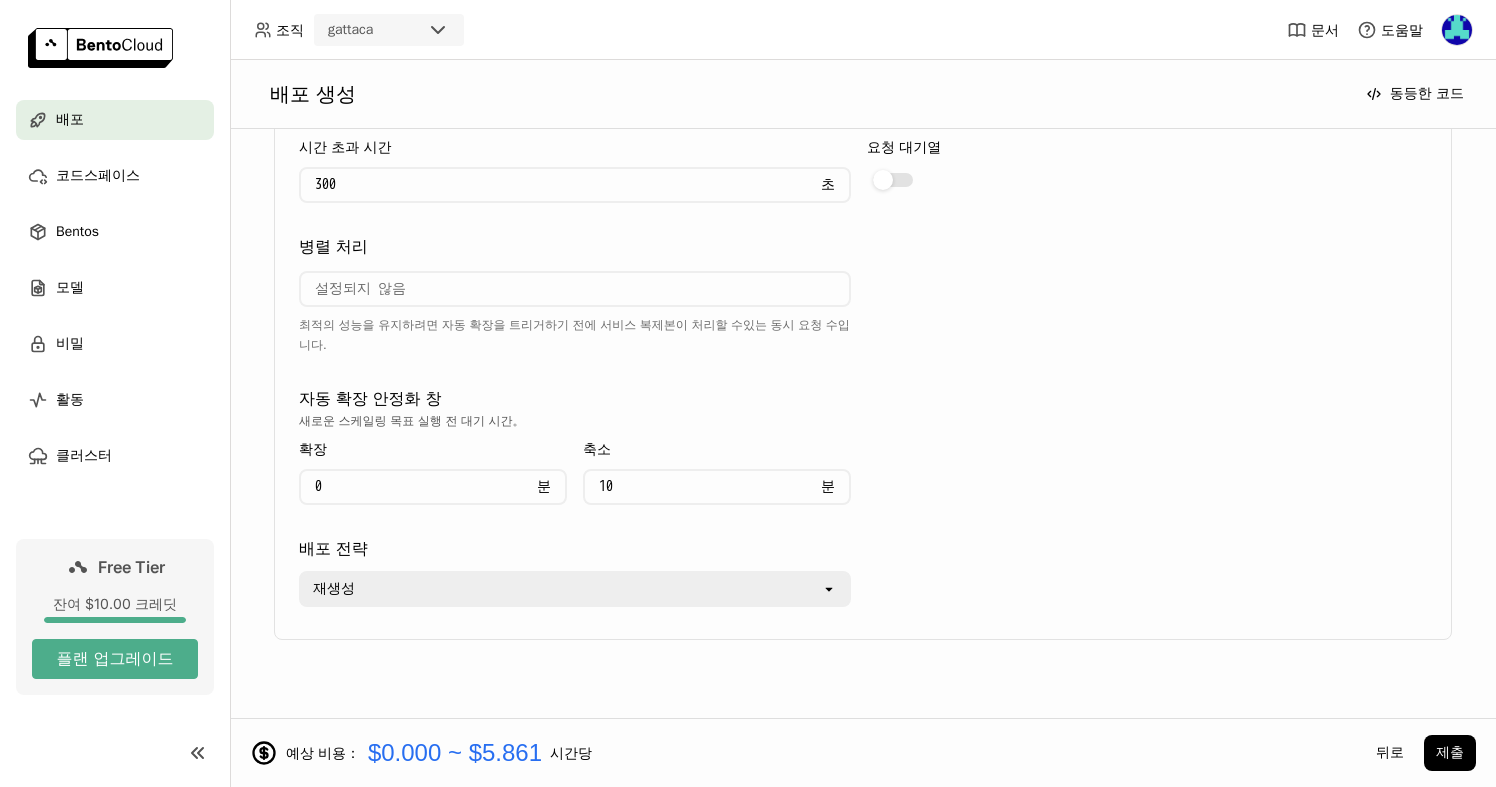 click on "재생성" at bounding box center (561, 589) 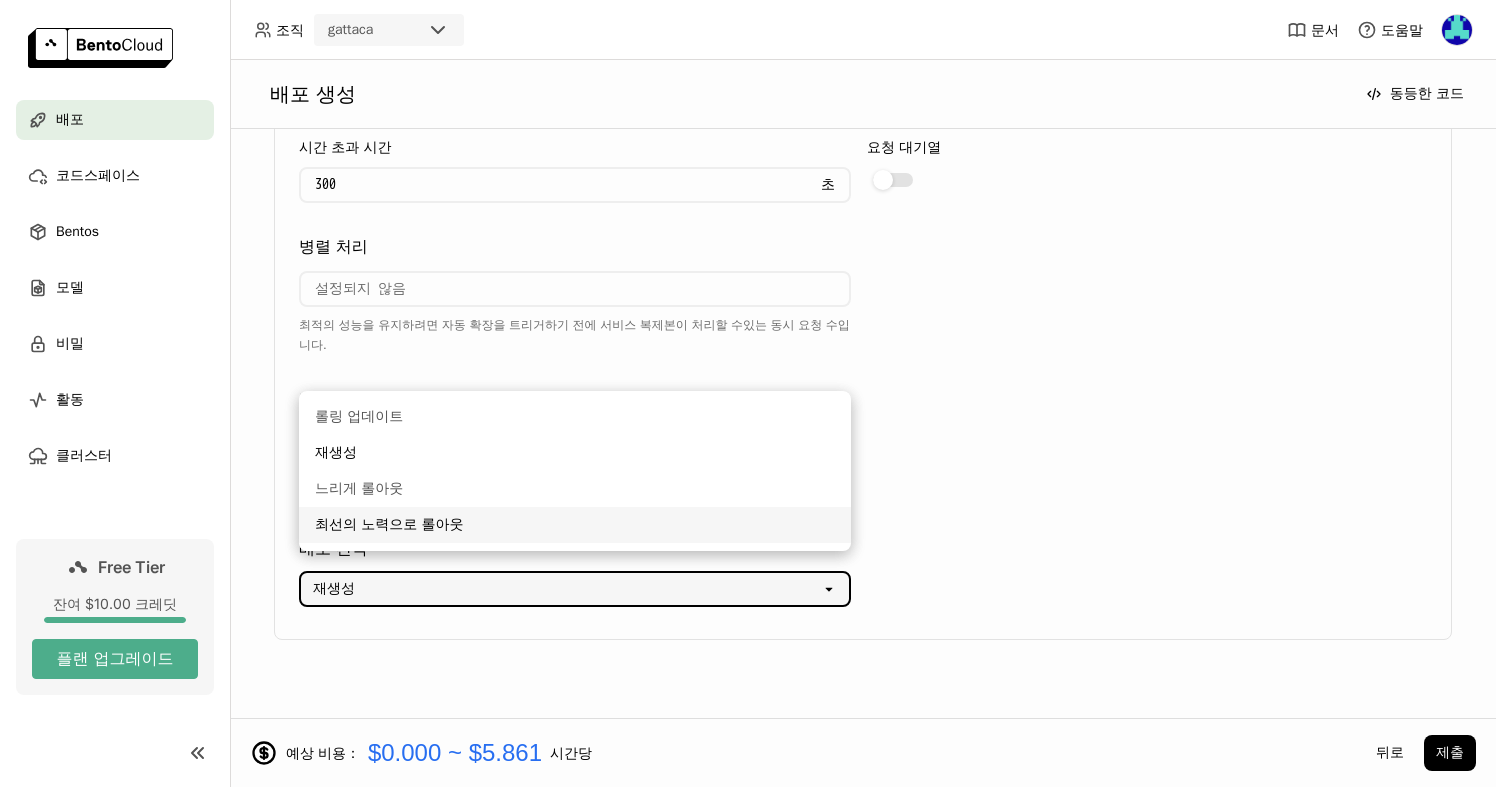 scroll, scrollTop: 2289, scrollLeft: 0, axis: vertical 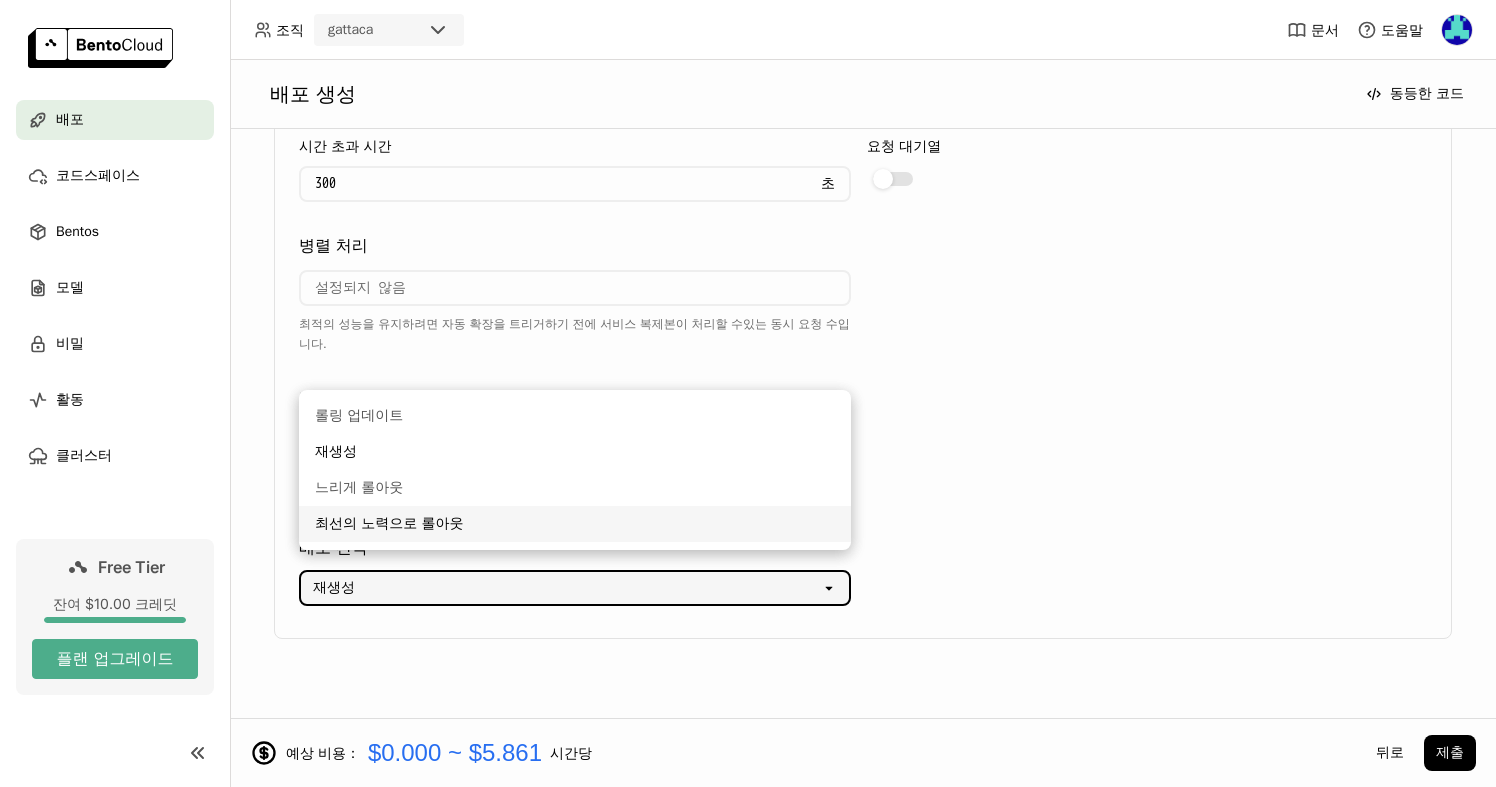 click on "최적의 성능을 유지하려면 자동 확장을 트리거하기 전에 서비스 복제본이 처리할 수있는 동시 요청 수입니다." at bounding box center (863, 314) 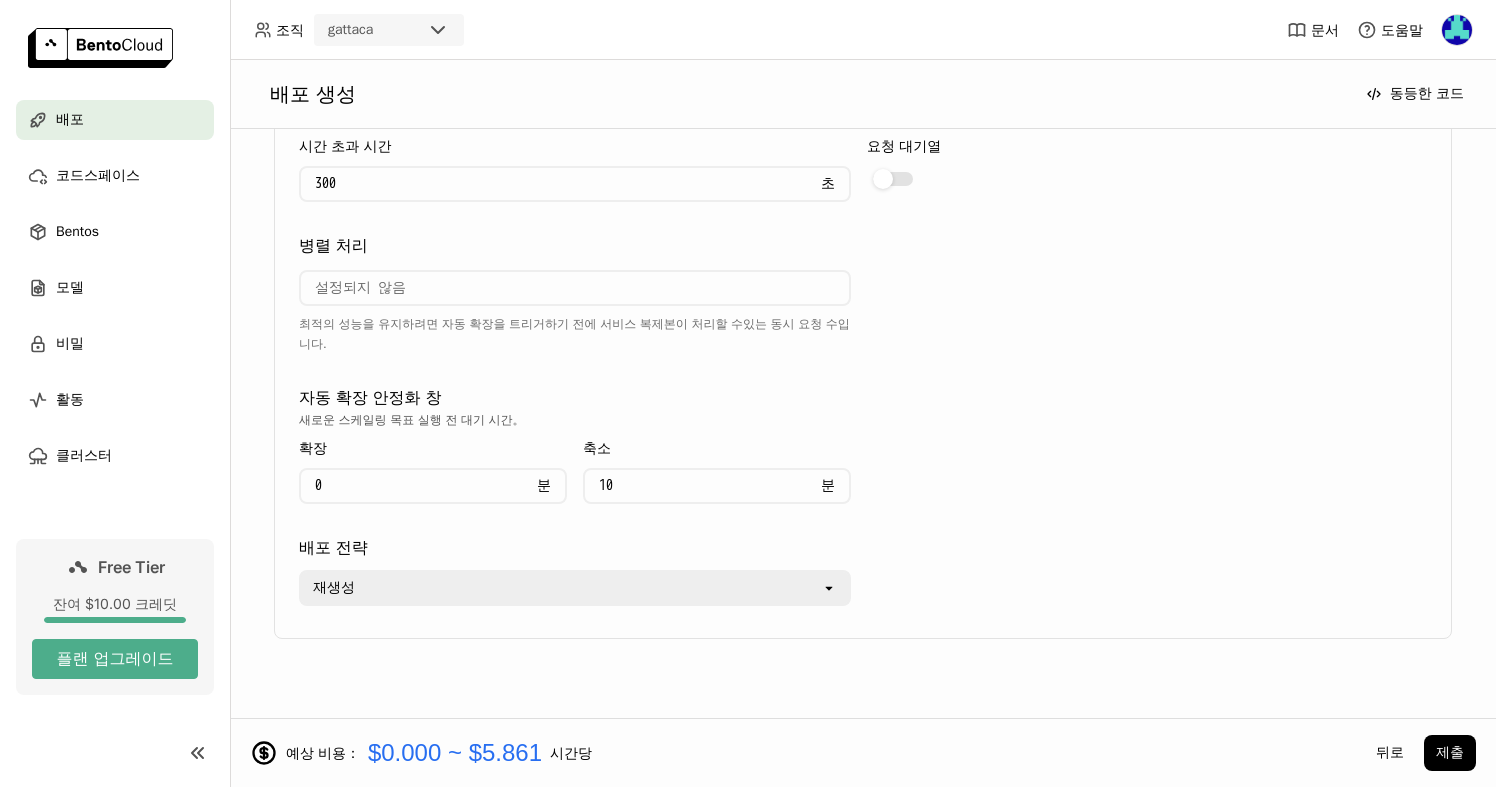 click on "최적의 성능을 유지하려면 자동 확장을 트리거하기 전에 서비스 복제본이 처리할 수있는 동시 요청 수입니다." at bounding box center (863, 314) 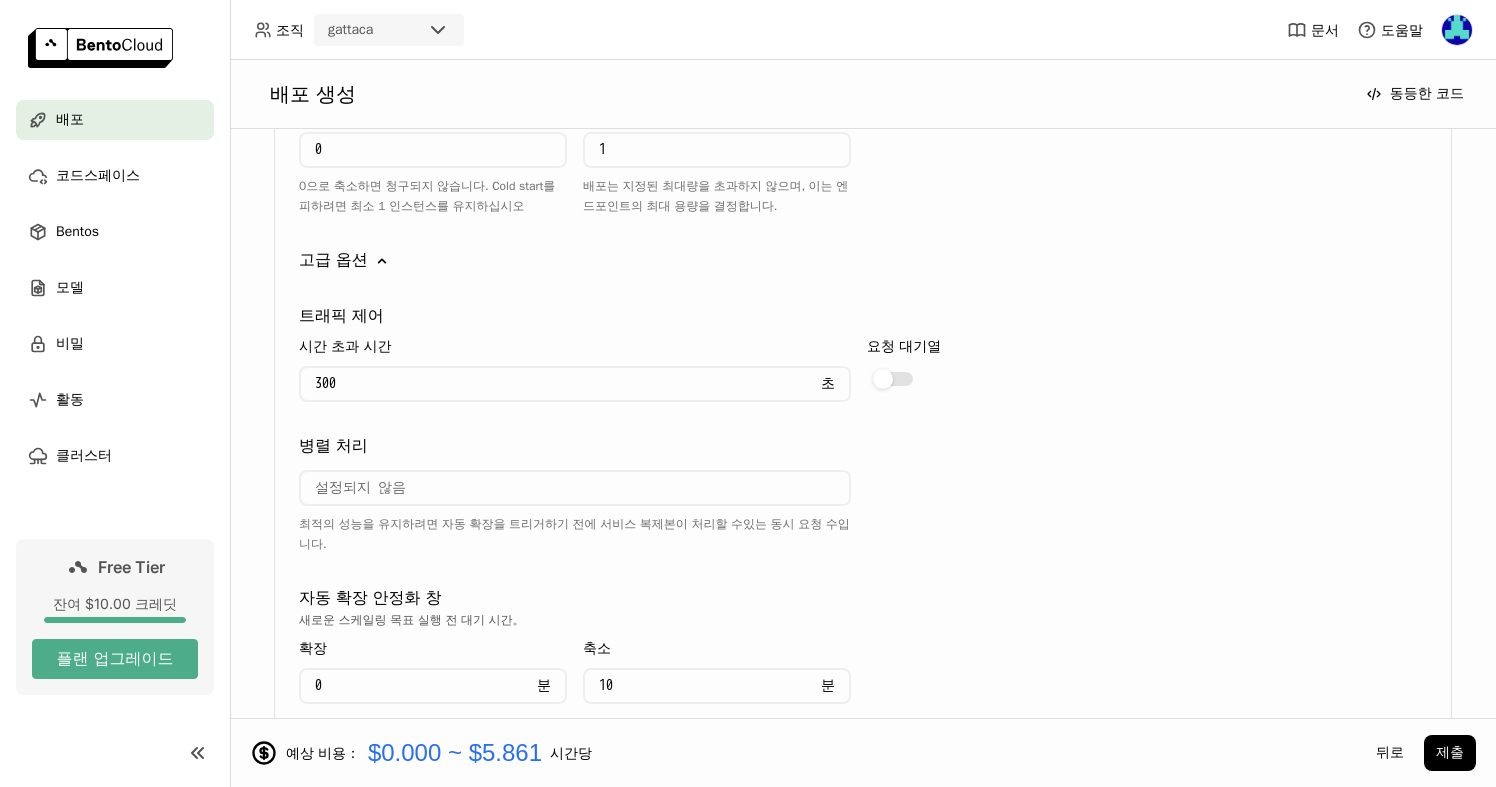 scroll, scrollTop: 2289, scrollLeft: 0, axis: vertical 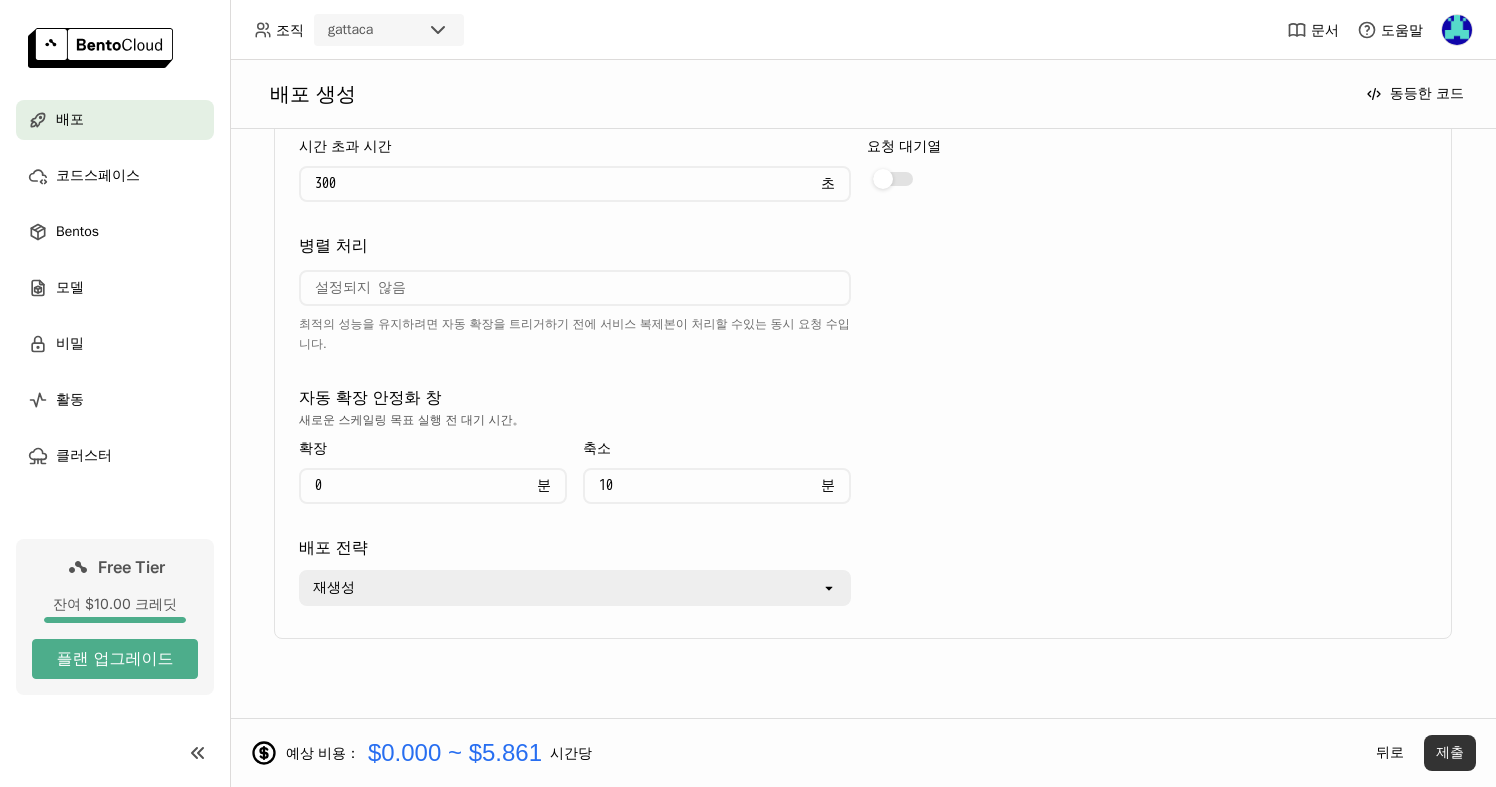 click on "제출" at bounding box center [1450, 753] 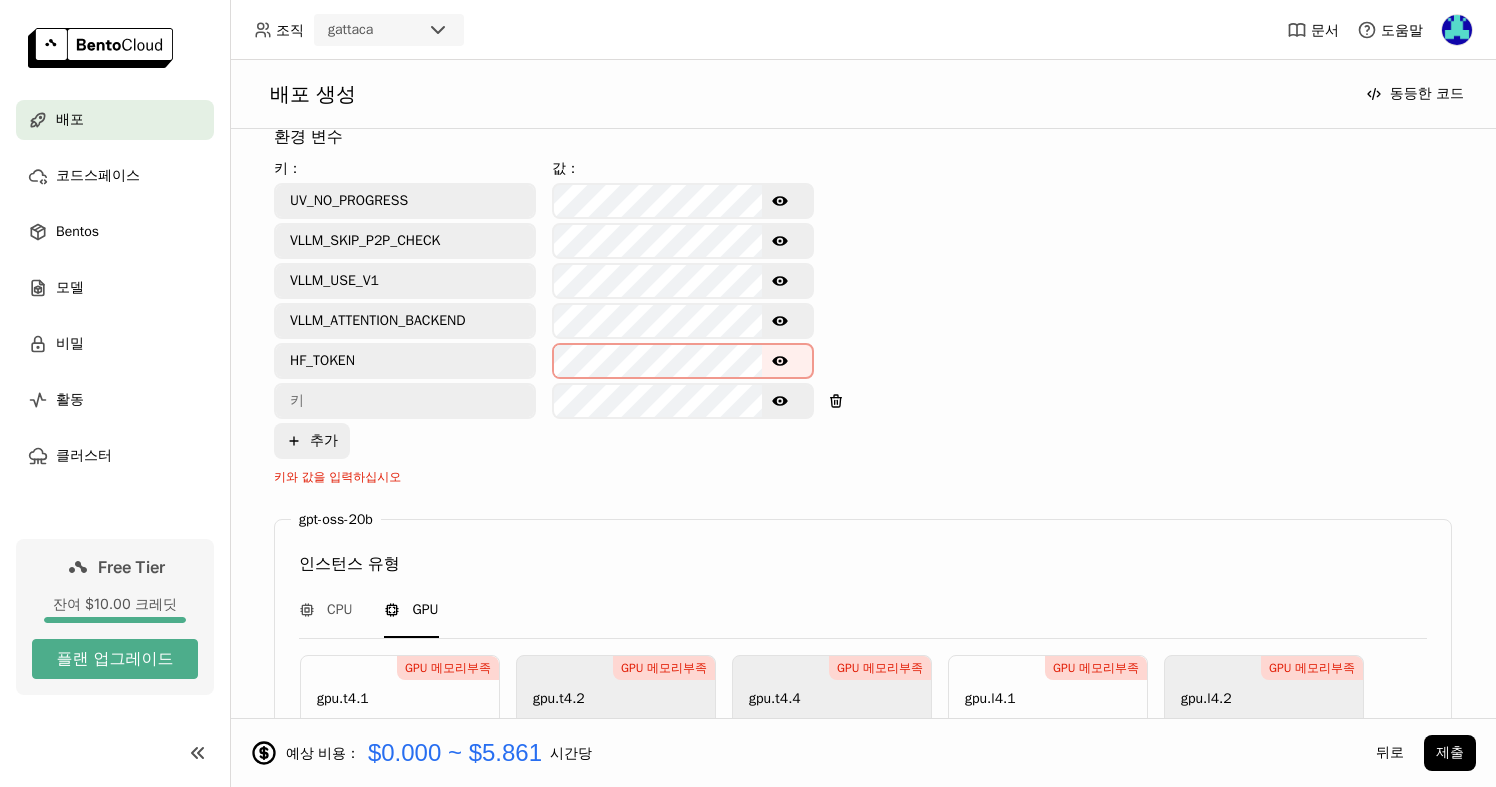 scroll, scrollTop: 913, scrollLeft: 0, axis: vertical 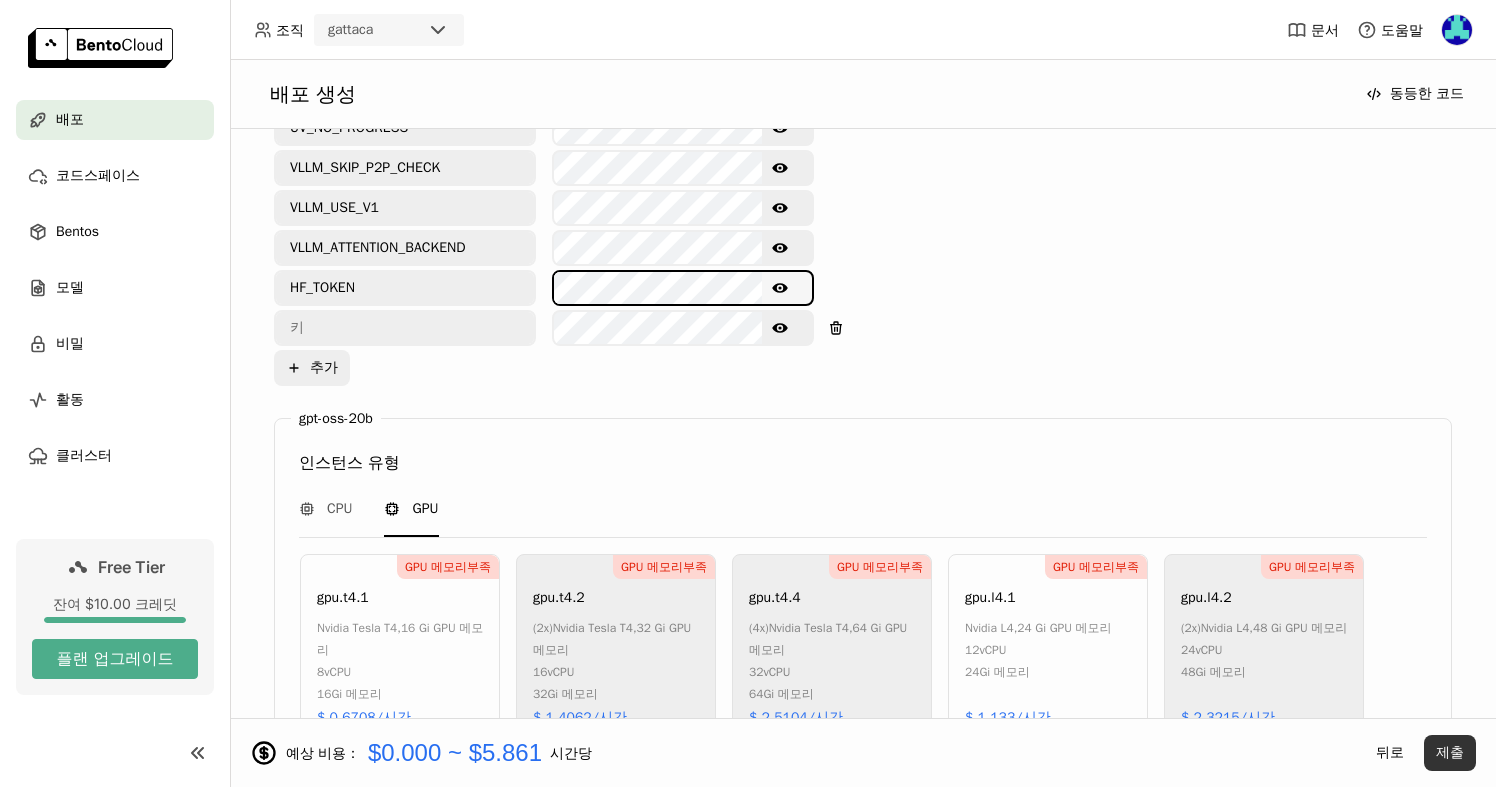 click on "제출" at bounding box center (1450, 753) 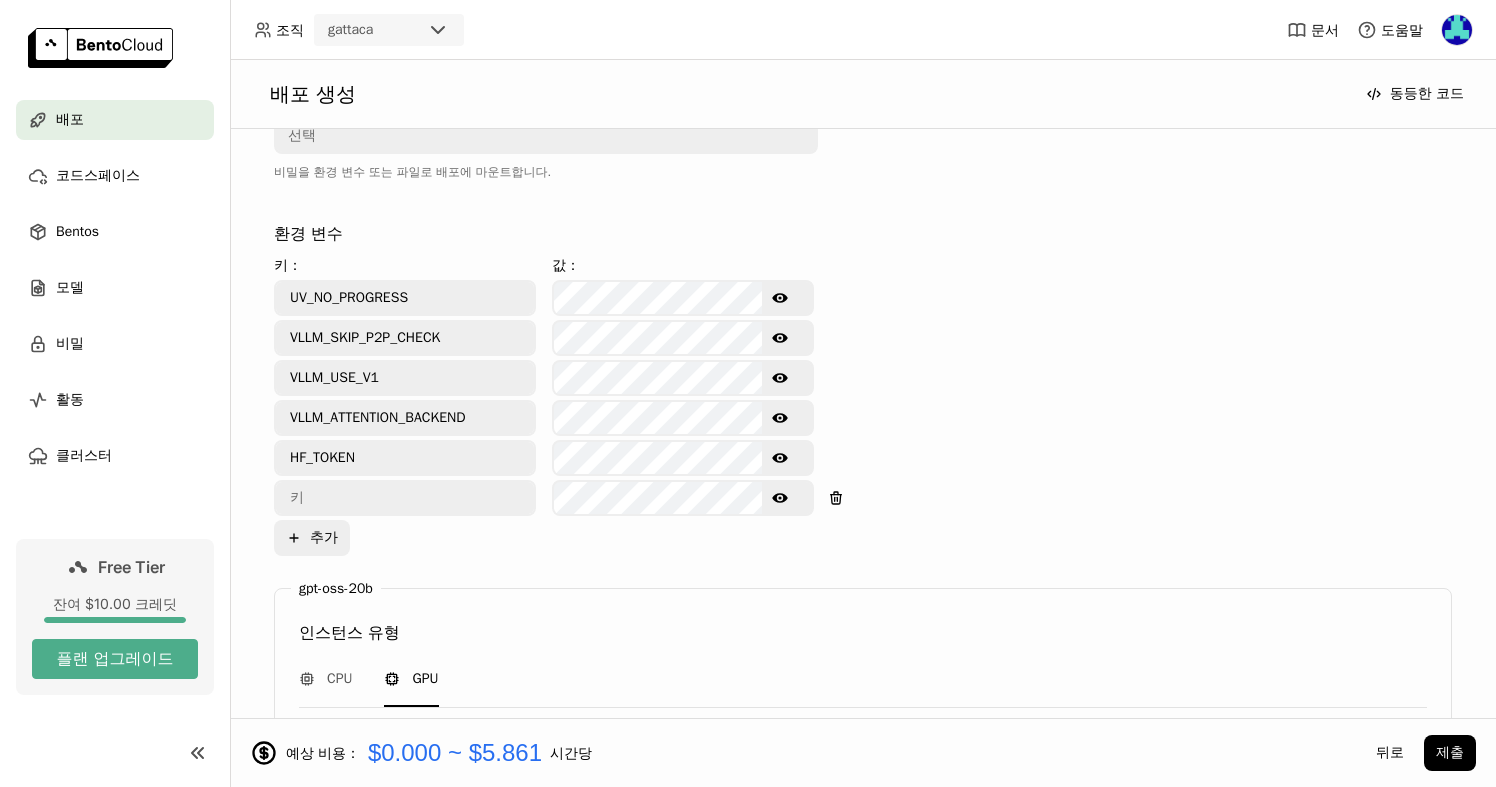 scroll, scrollTop: 744, scrollLeft: 0, axis: vertical 